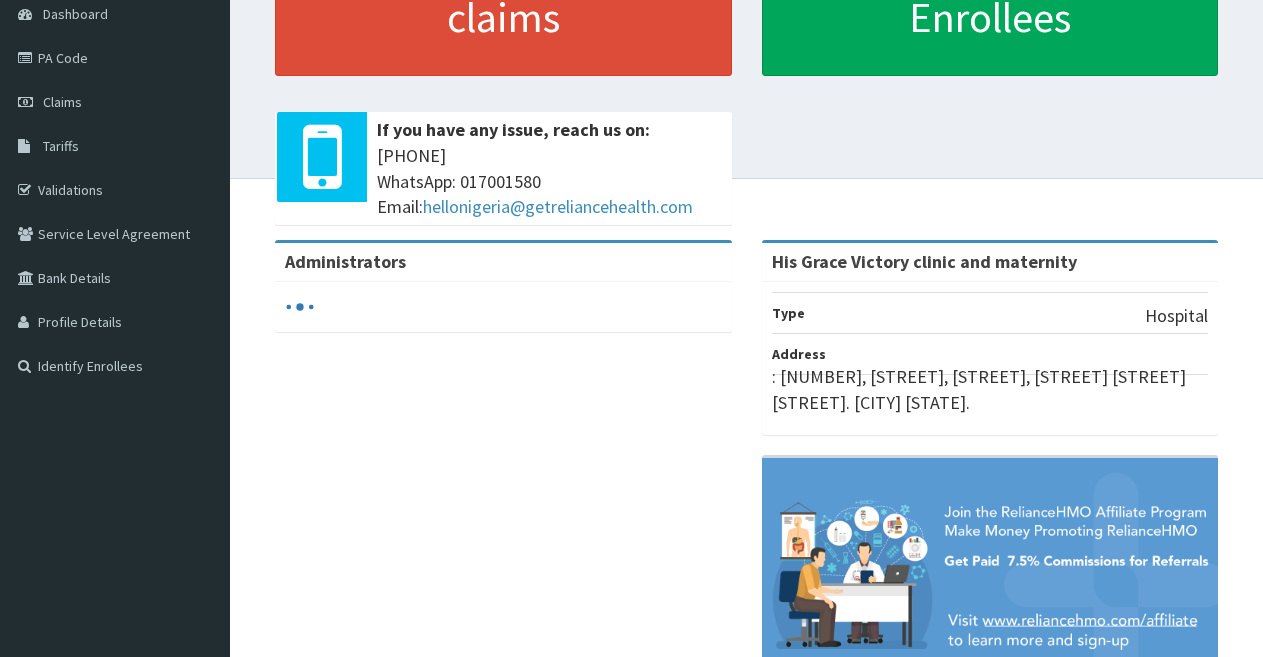 scroll, scrollTop: 204, scrollLeft: 0, axis: vertical 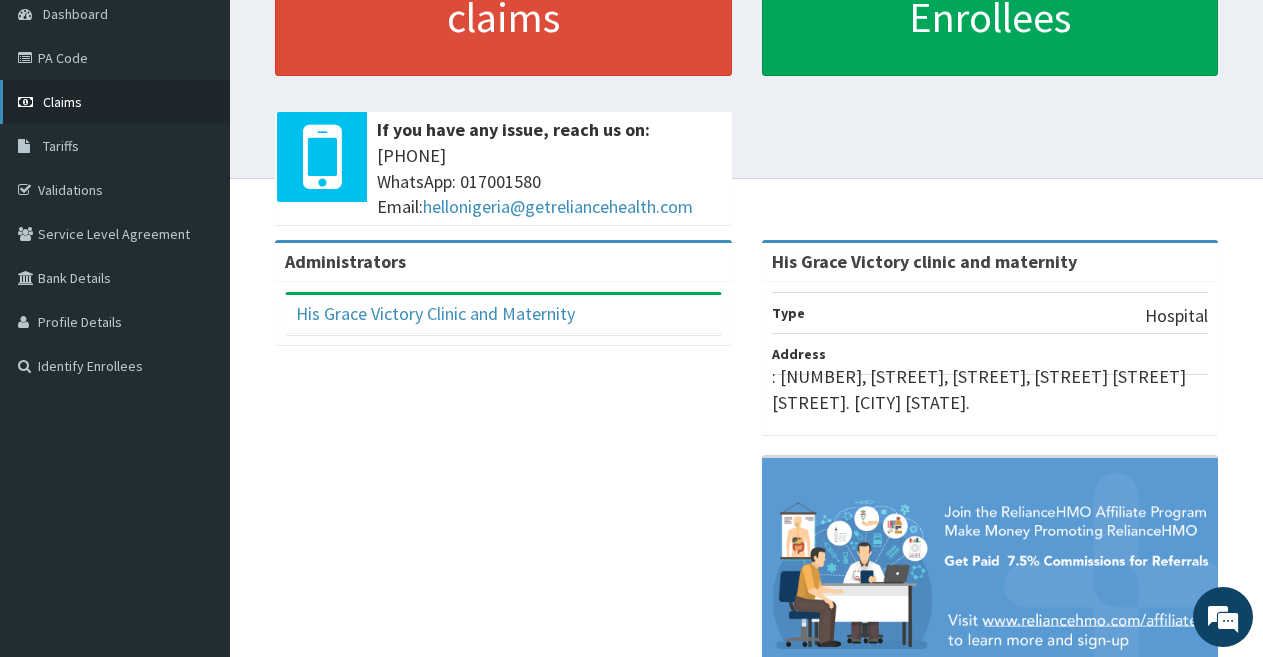 click on "Claims" at bounding box center (115, 102) 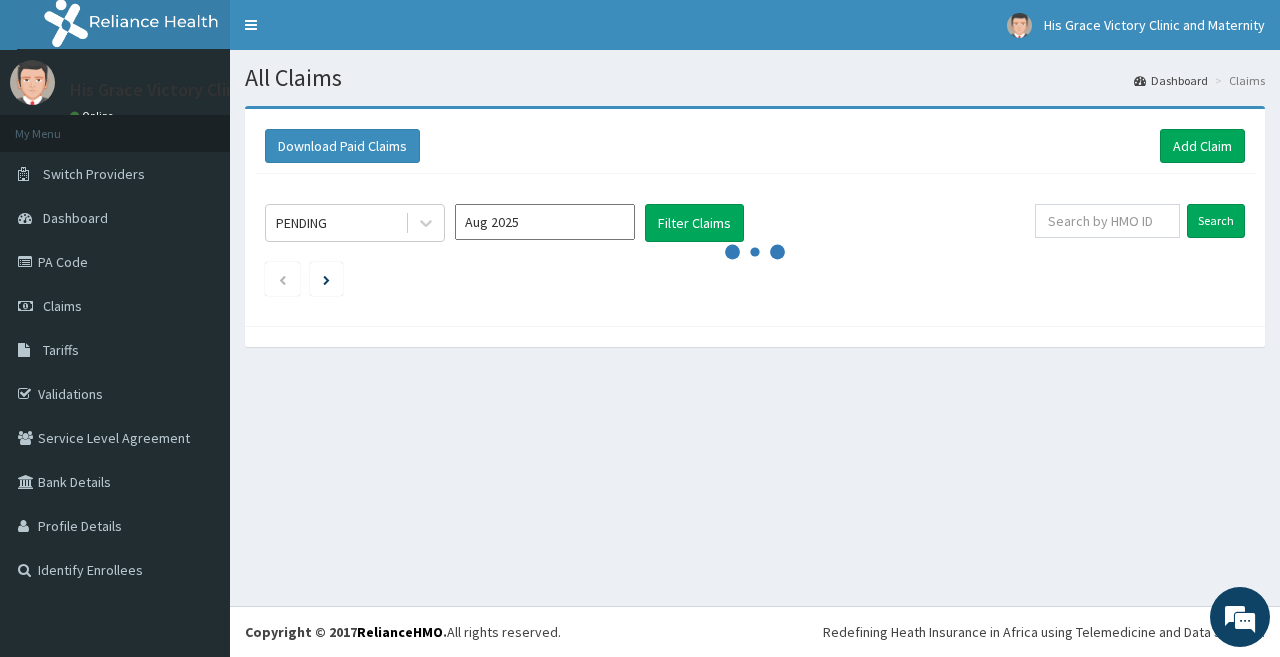 scroll, scrollTop: 0, scrollLeft: 0, axis: both 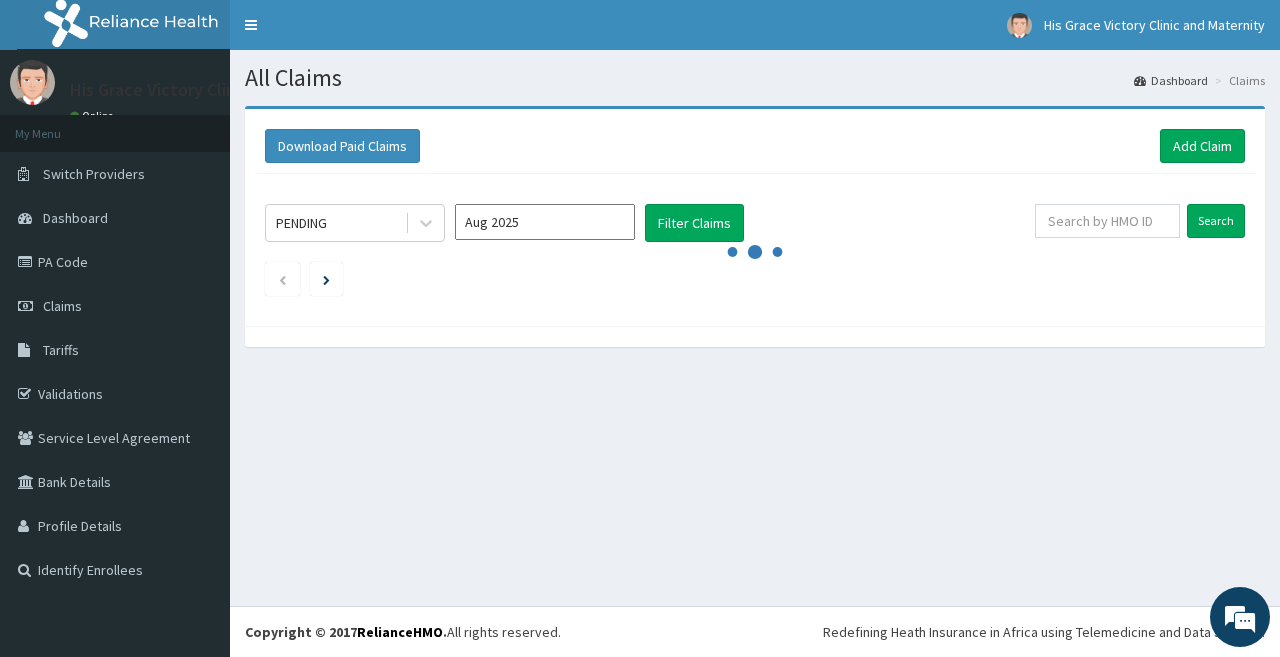click on "Aug 2025" at bounding box center (545, 222) 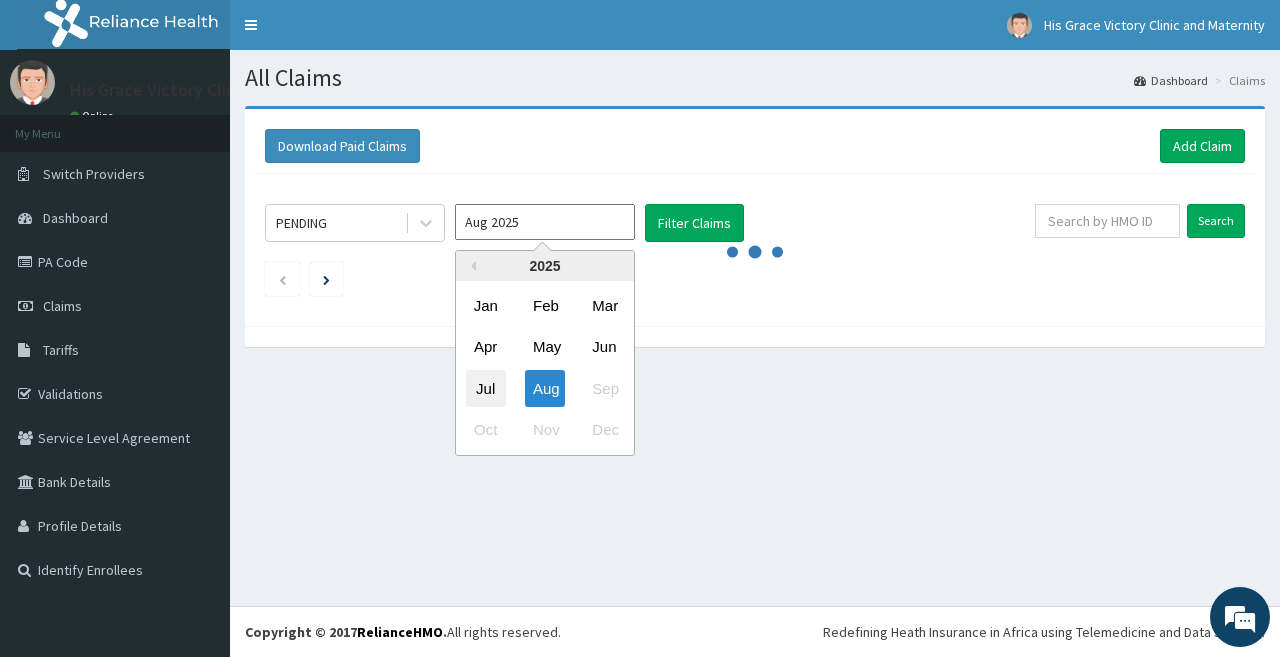 click on "Jul" at bounding box center (486, 388) 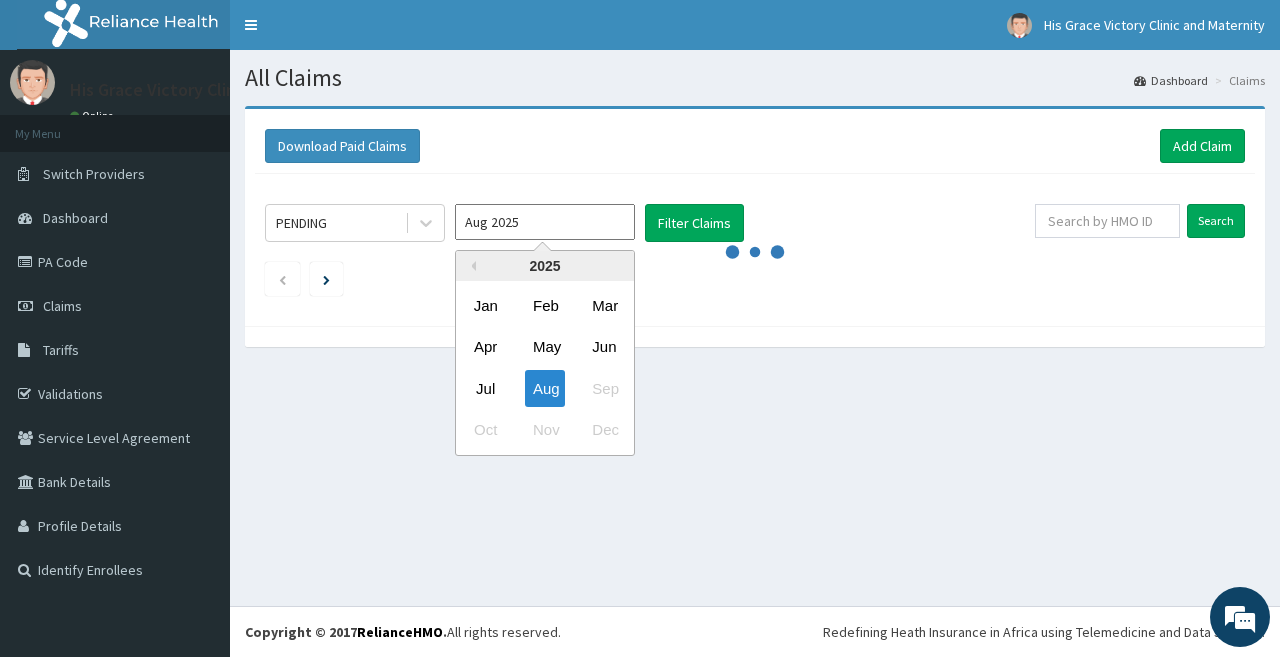 type on "Jul 2025" 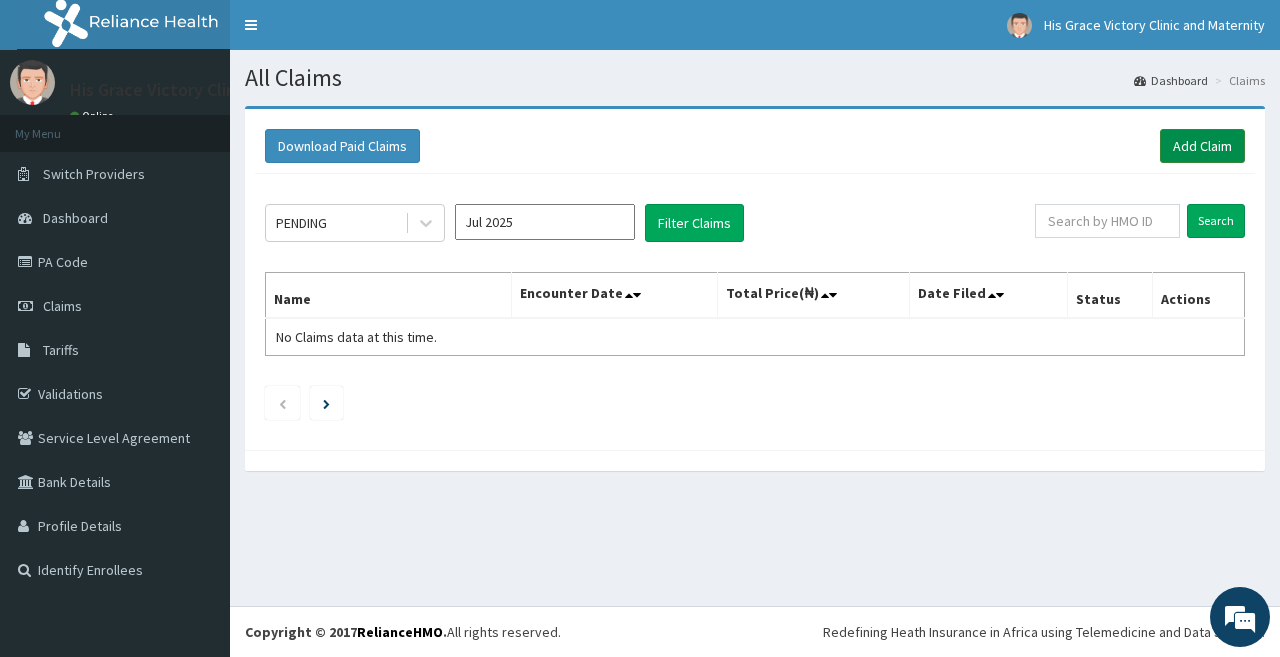 click on "Add Claim" at bounding box center [1202, 146] 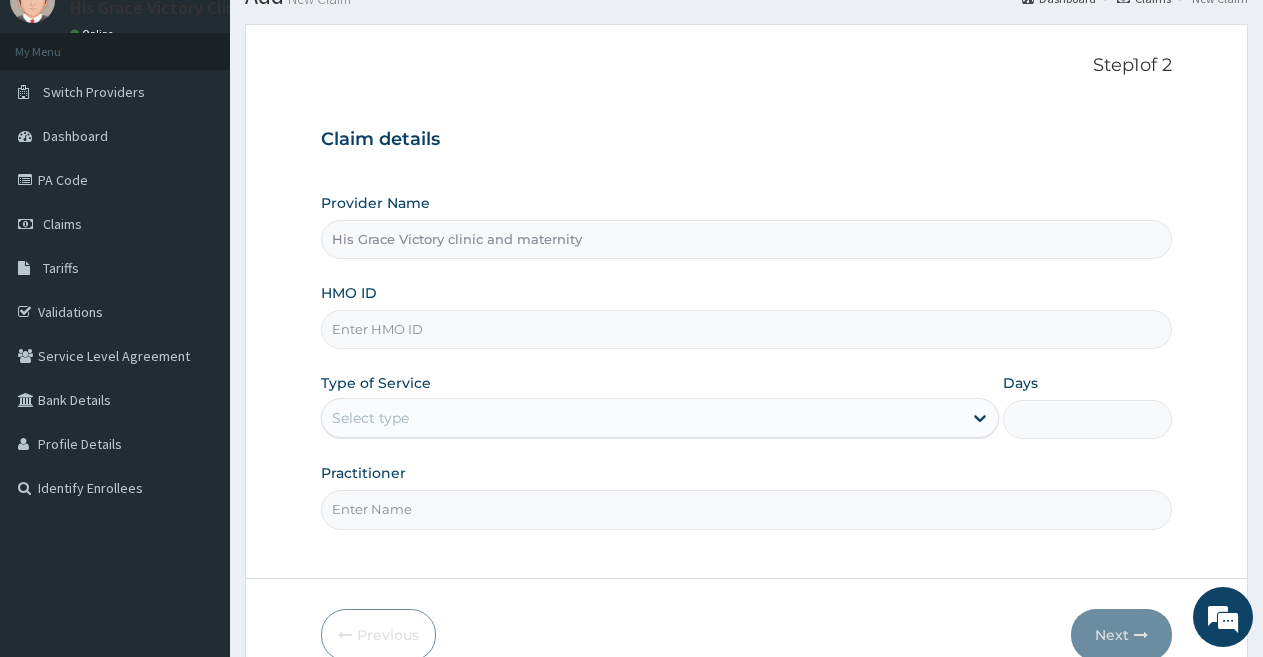 scroll, scrollTop: 102, scrollLeft: 0, axis: vertical 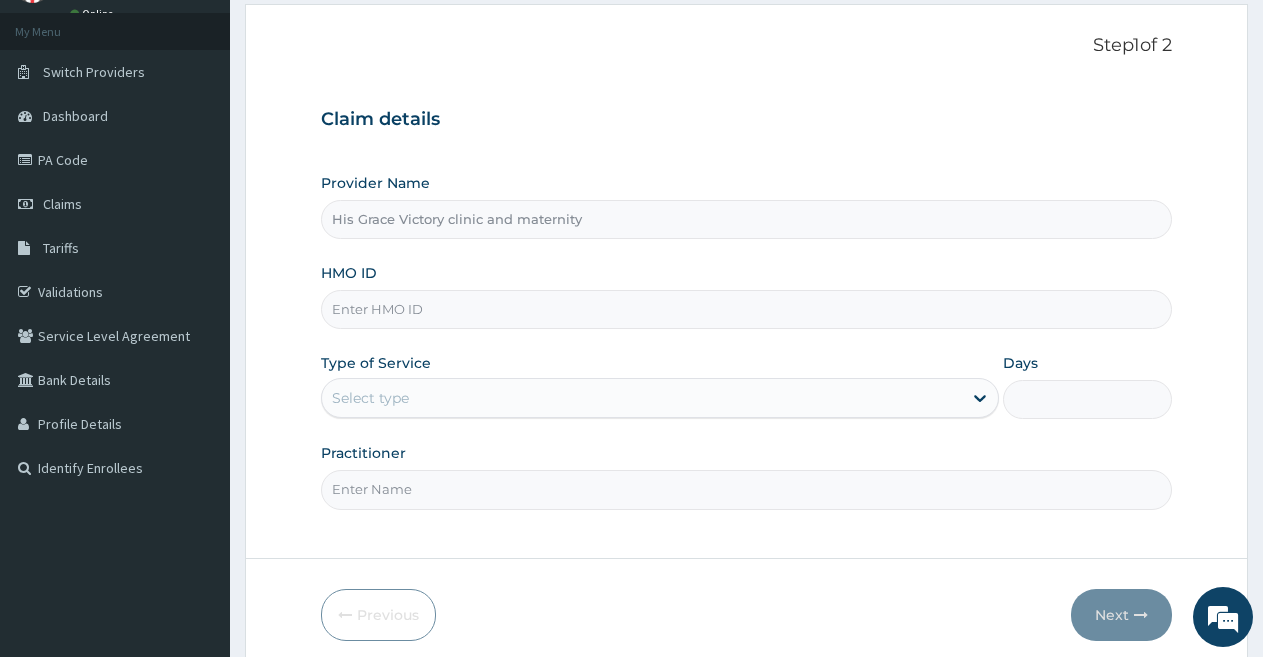 click on "HMO ID" at bounding box center (746, 309) 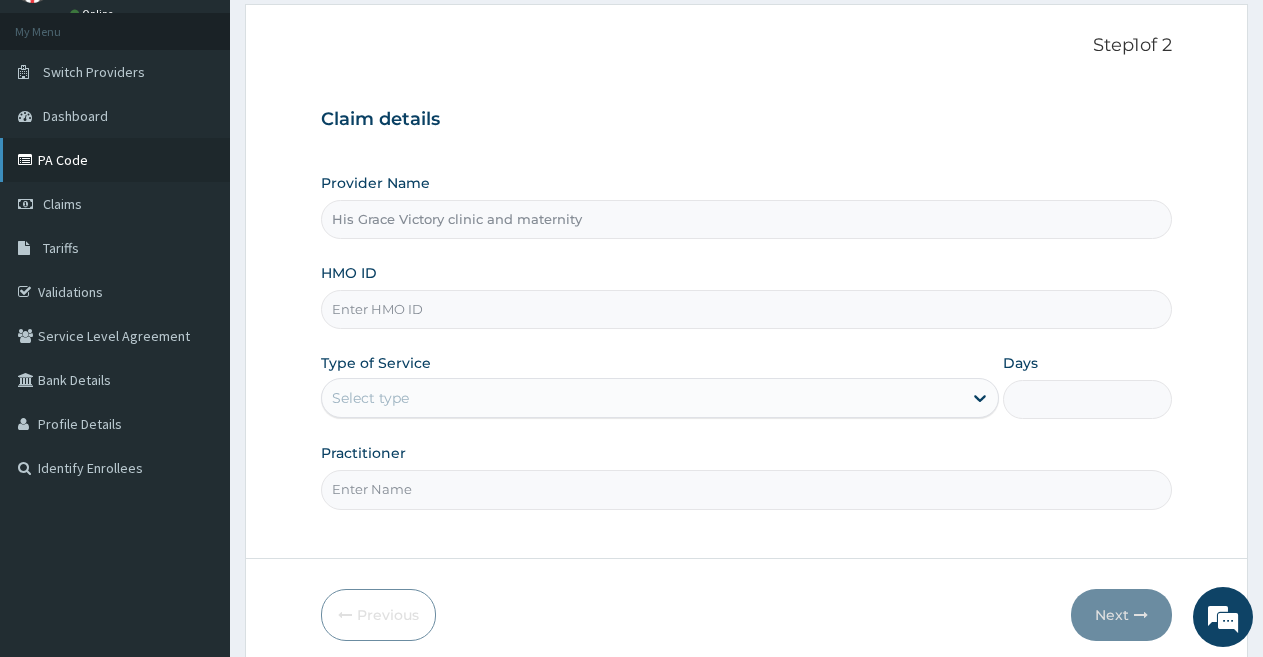 click on "PA Code" at bounding box center (115, 160) 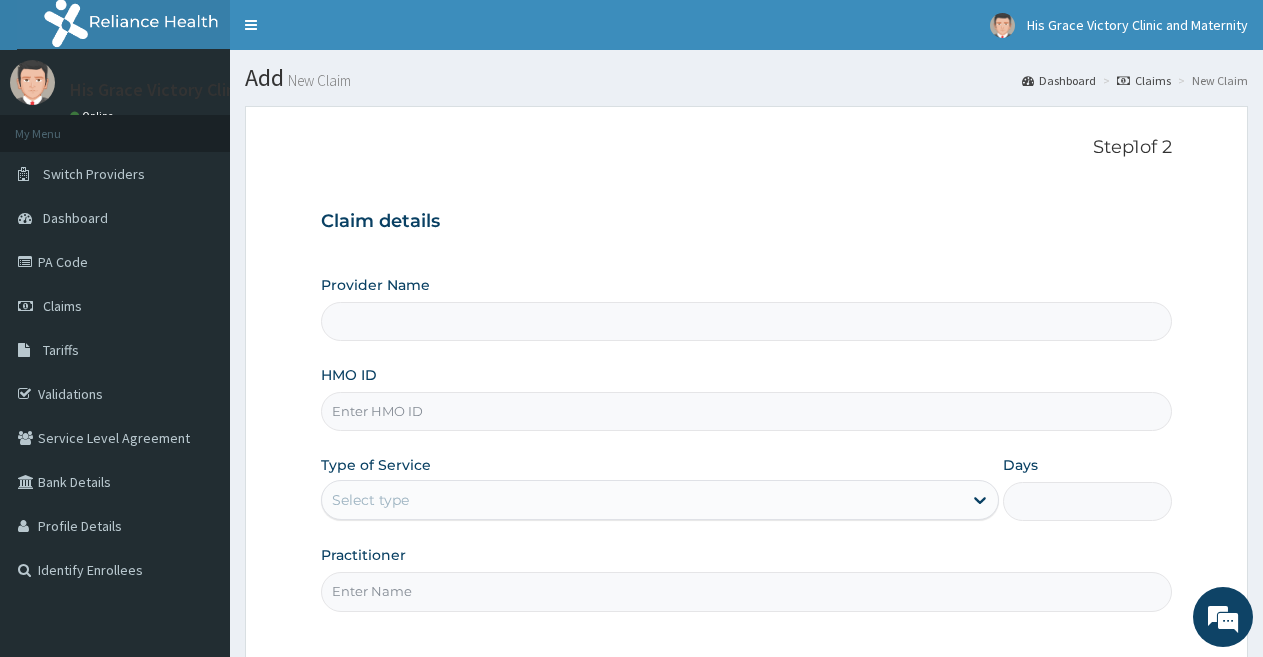 scroll, scrollTop: 0, scrollLeft: 0, axis: both 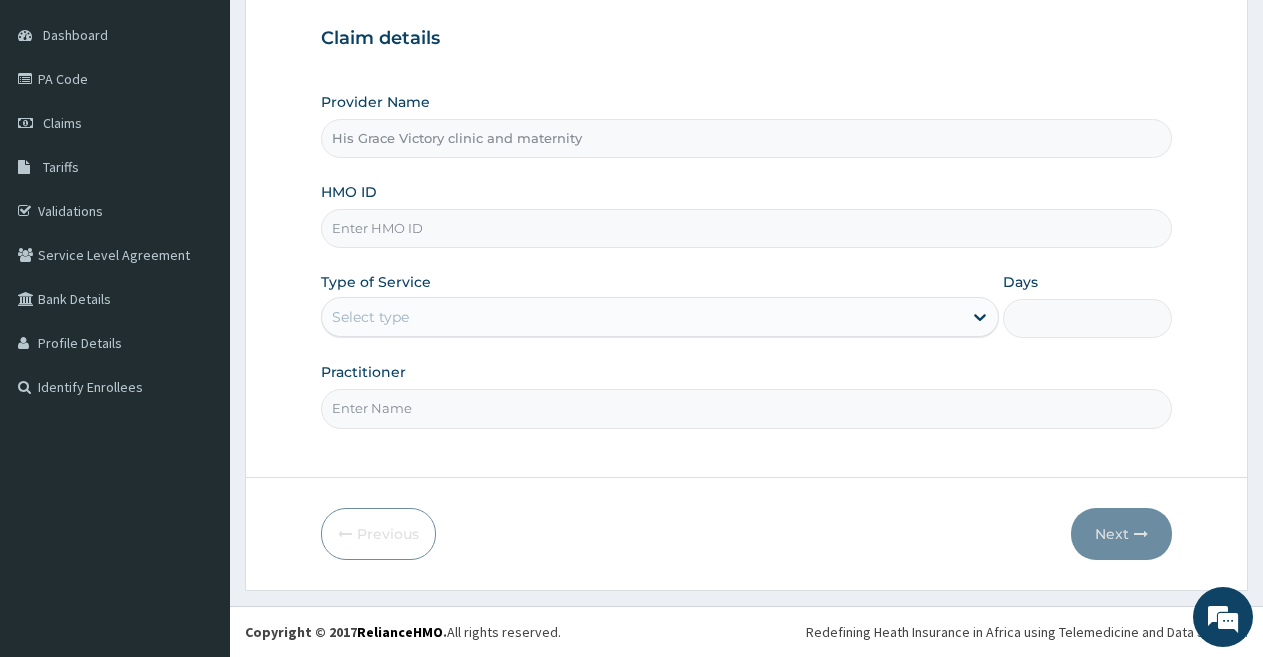 click on "HMO ID" at bounding box center [746, 228] 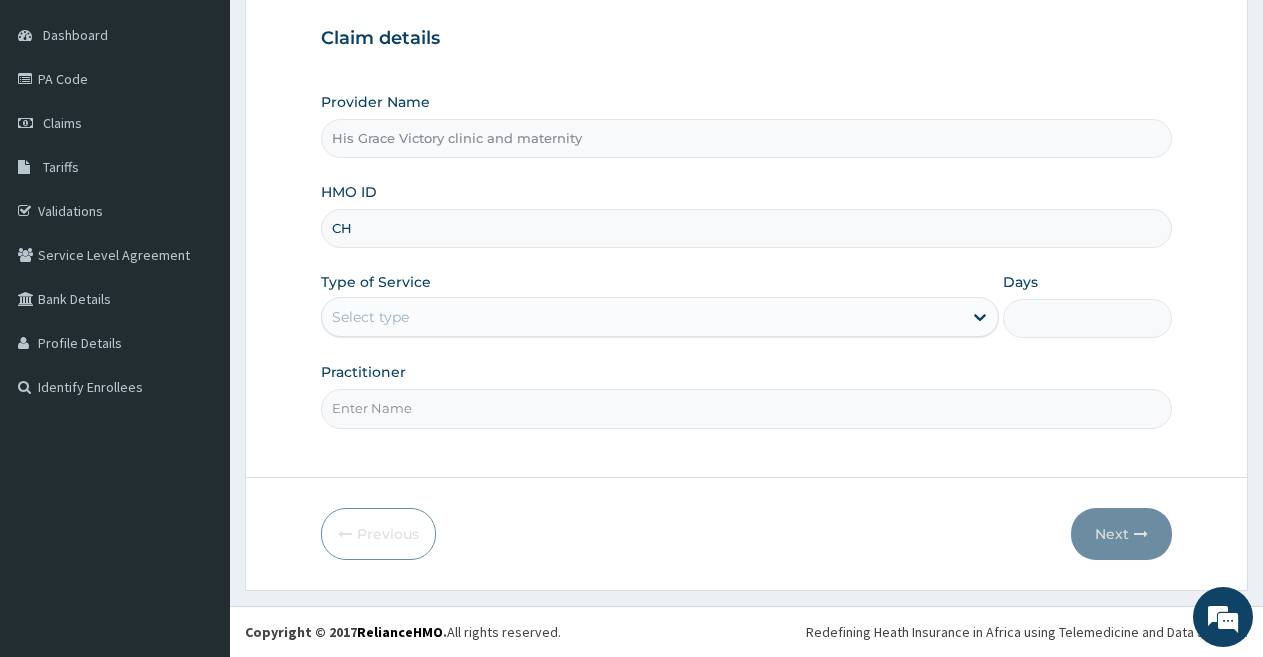 scroll, scrollTop: 0, scrollLeft: 0, axis: both 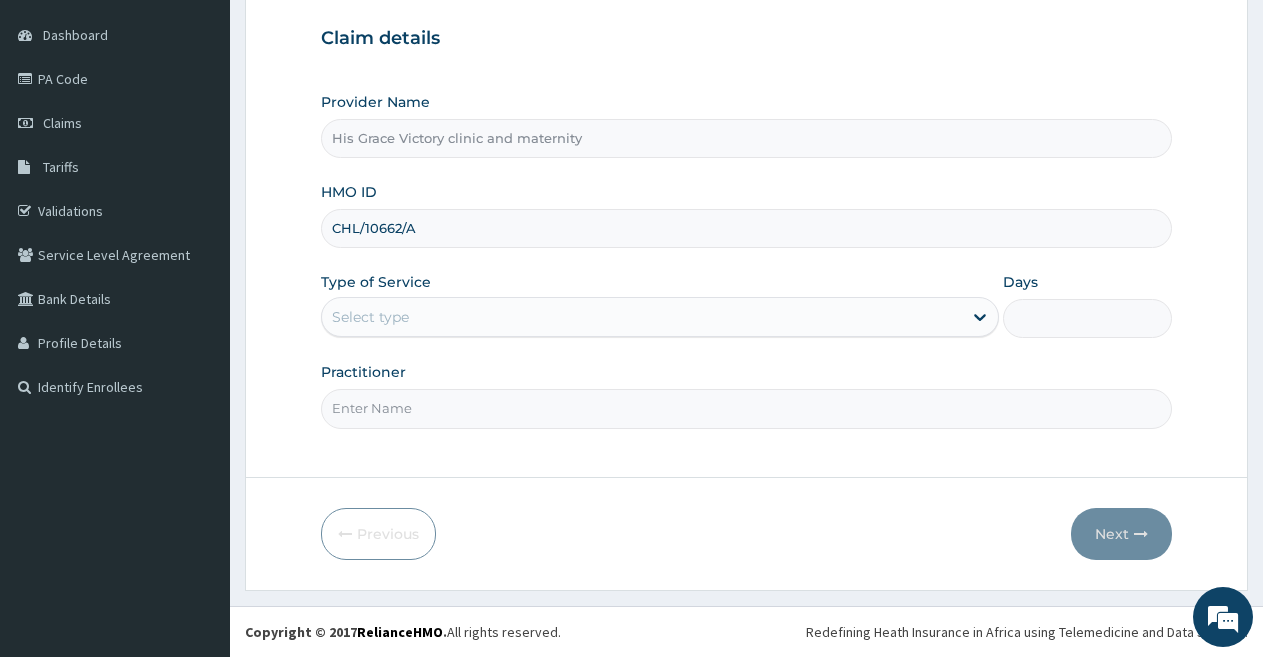type on "CHL/10662/A" 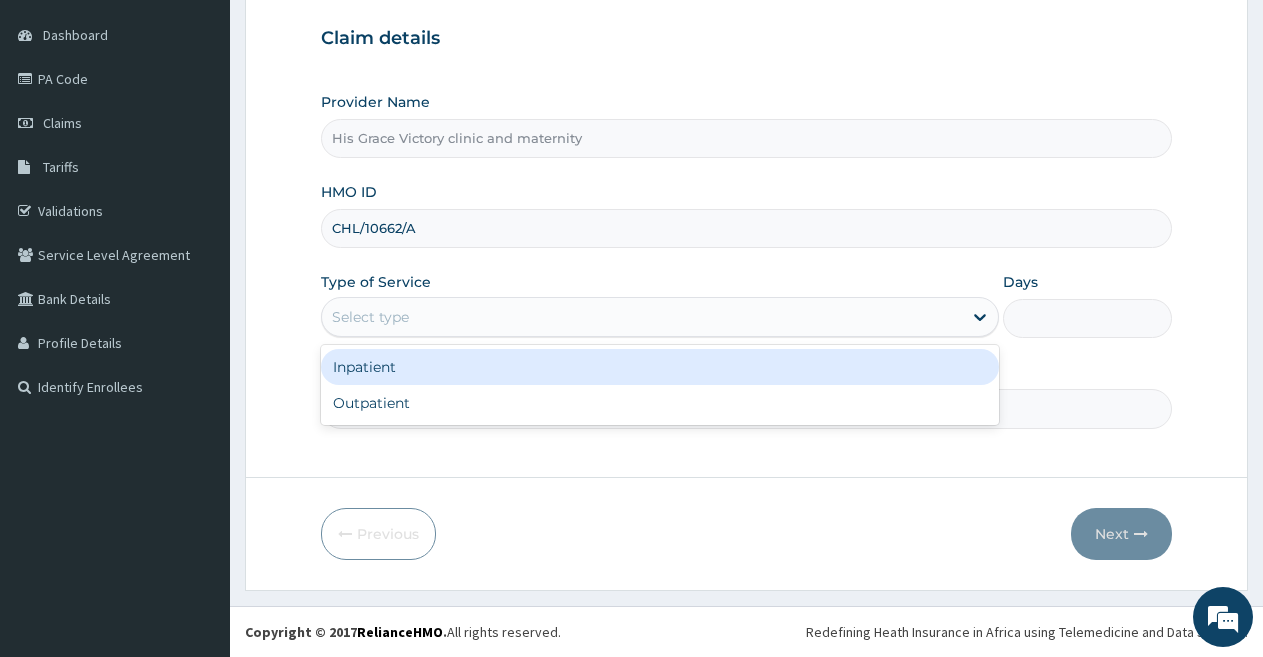 click on "Inpatient" at bounding box center (659, 367) 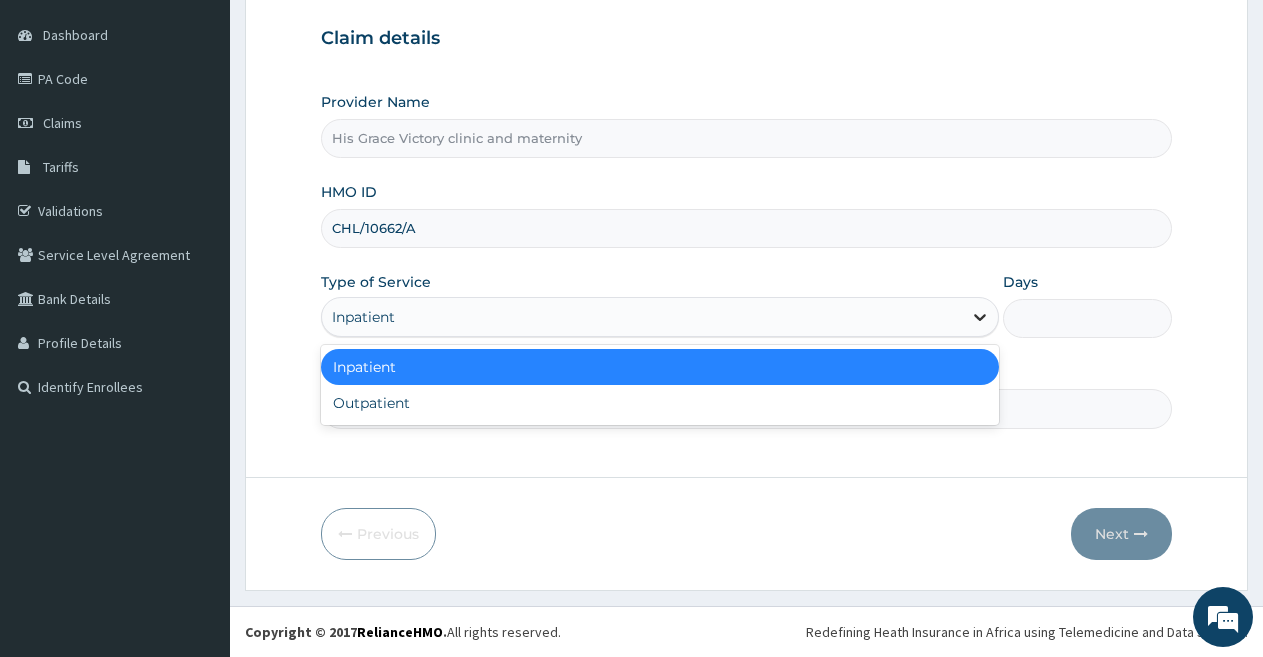 click 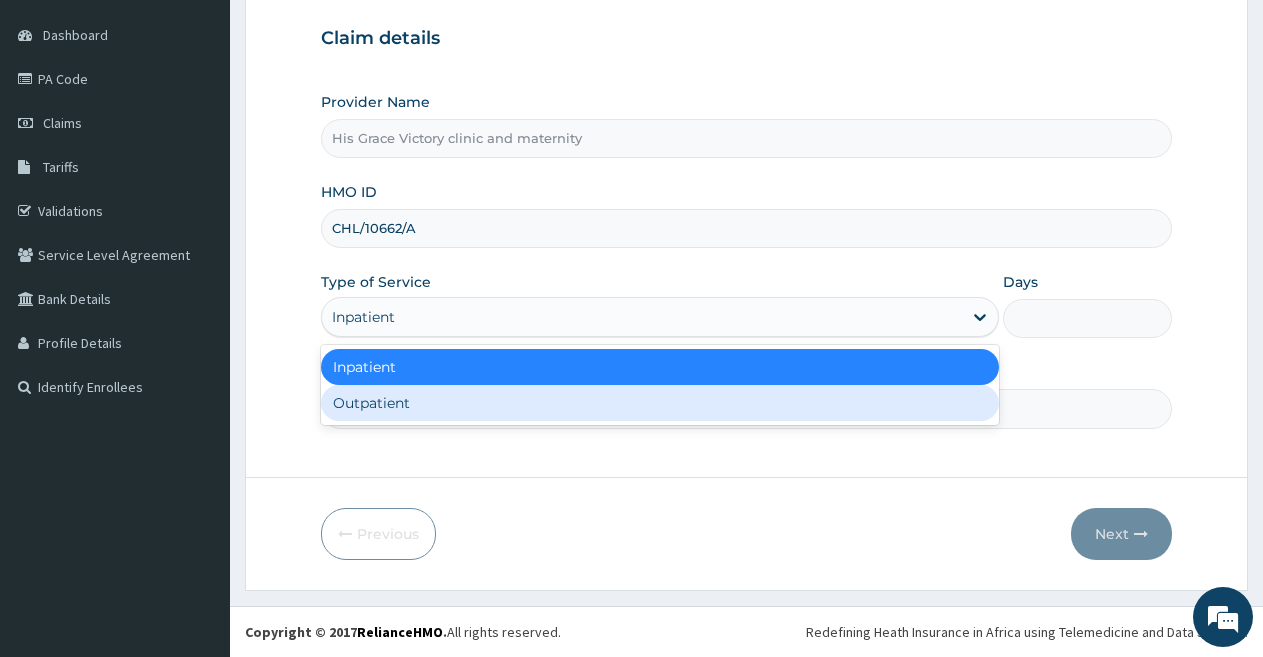 click on "Days" at bounding box center [1087, 305] 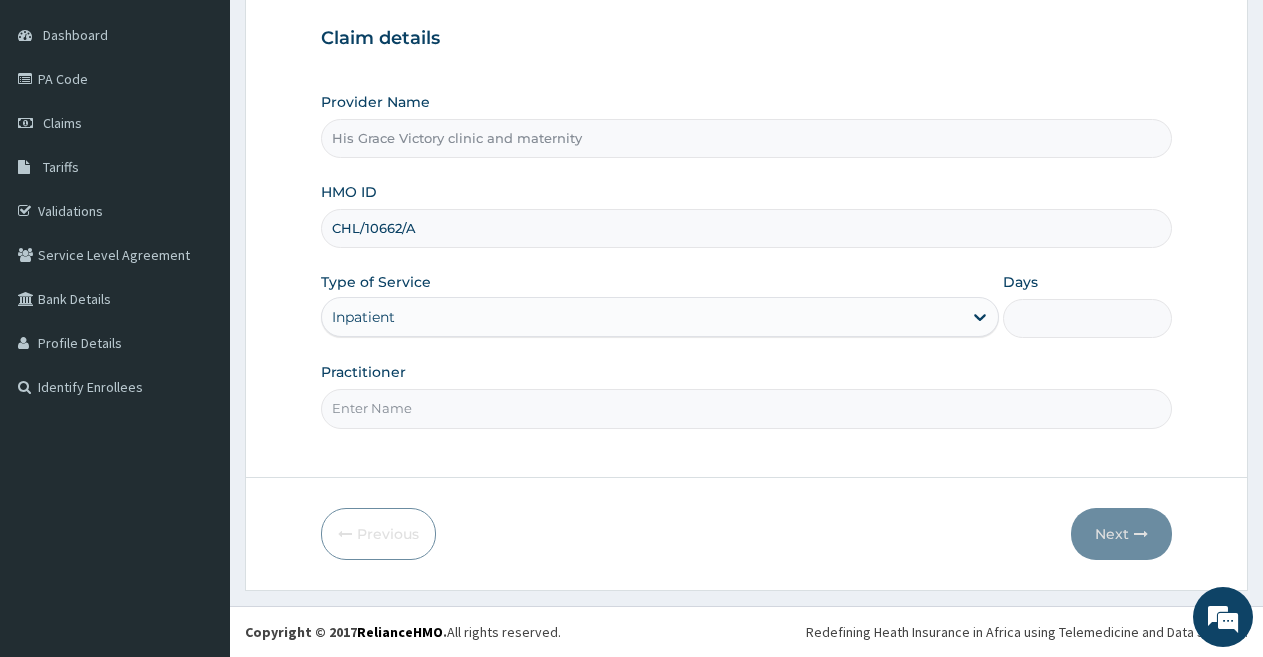 click on "Days" at bounding box center (1020, 282) 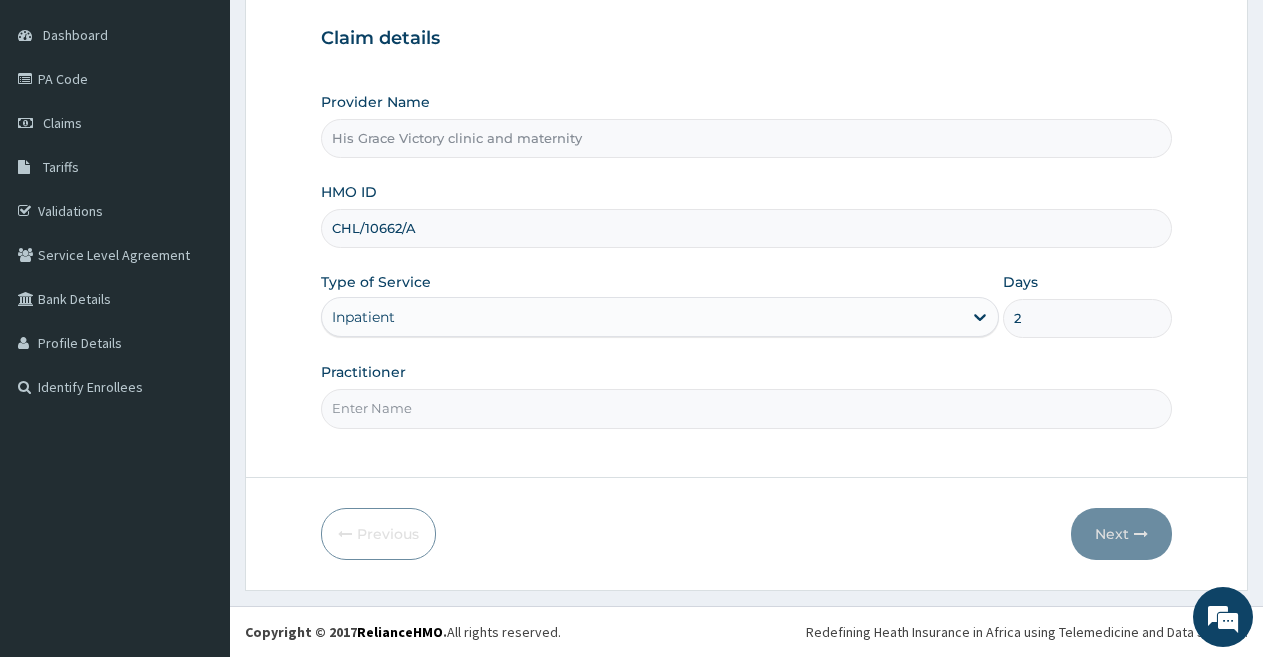 type on "2" 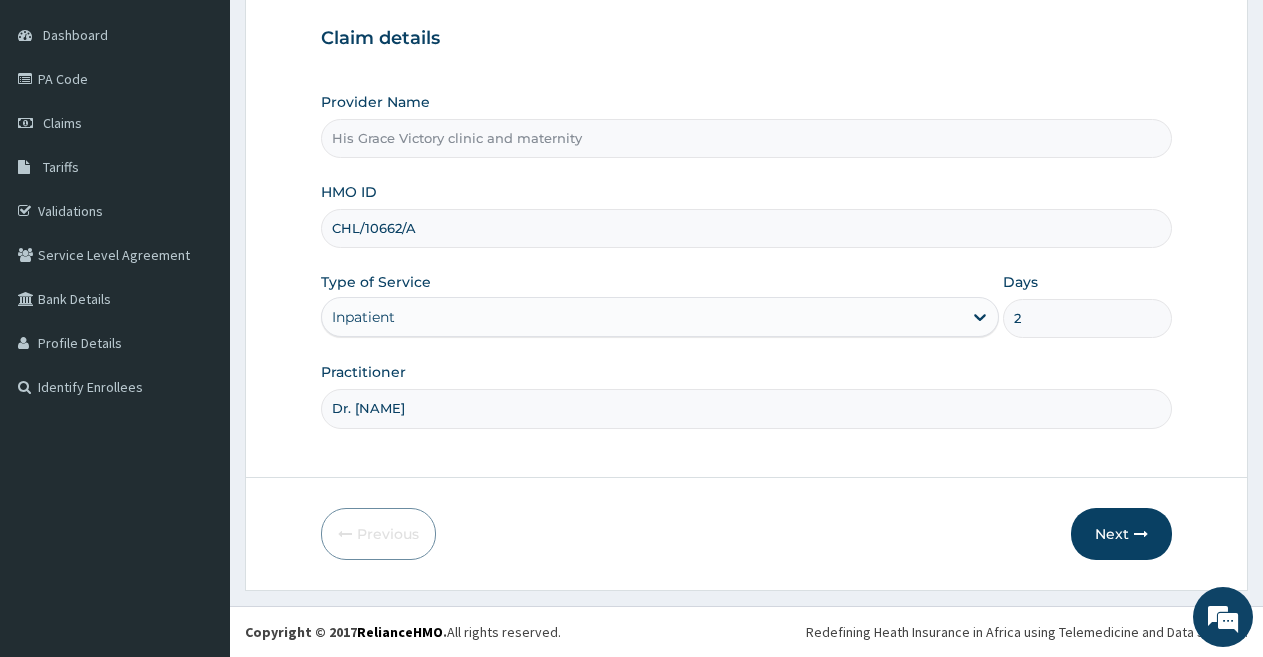 click on "Dr. [NAME]" at bounding box center (746, 408) 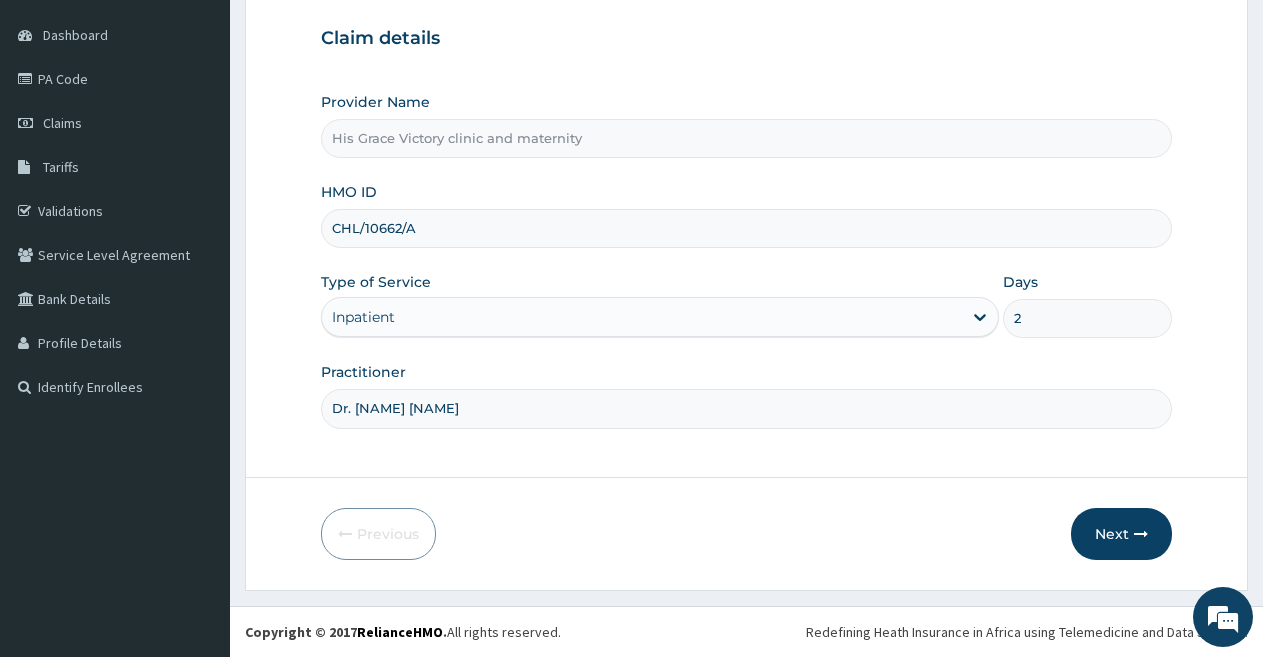 click on "Dr. [NAME] [NAME]" at bounding box center [746, 408] 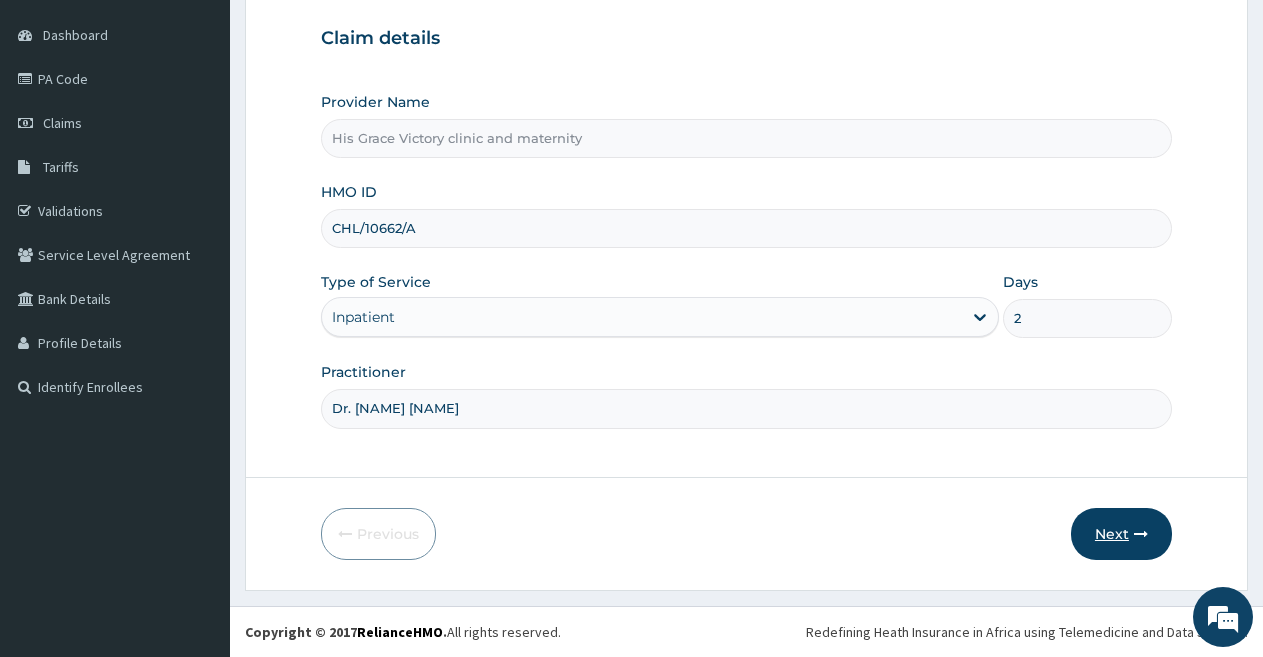 click on "Next" at bounding box center [1121, 534] 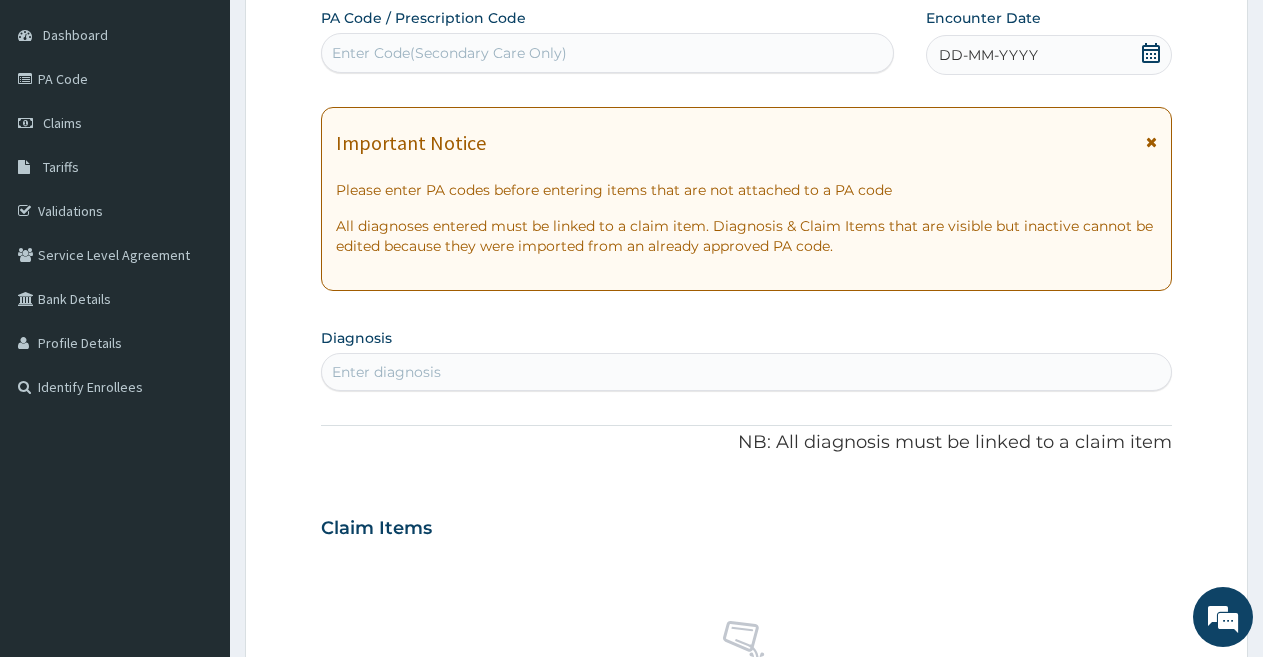 click on "Enter Code(Secondary Care Only)" at bounding box center (607, 53) 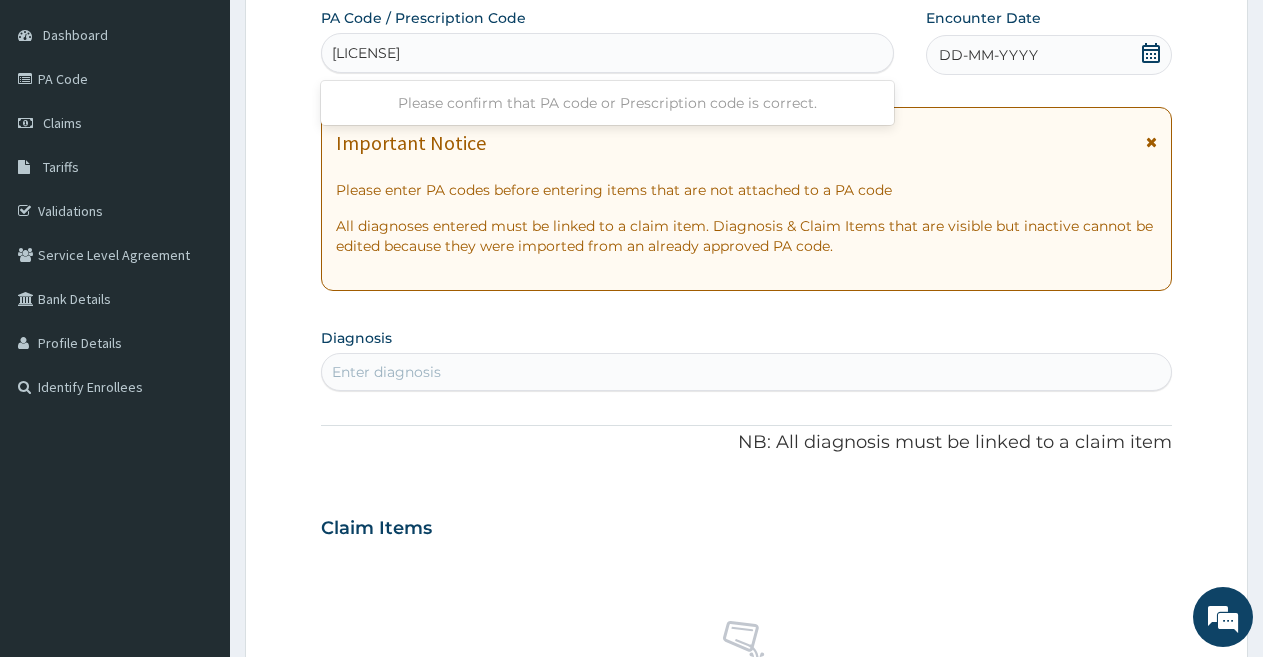 type on "[LICENSE]" 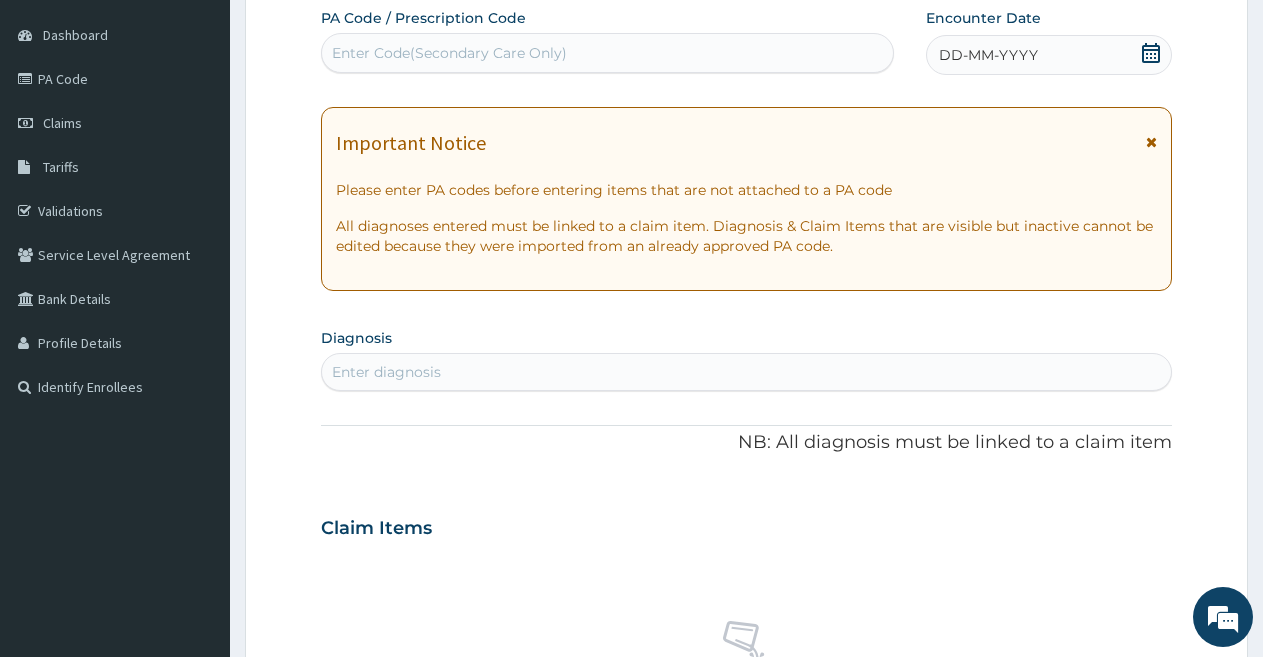 click on "Enter Code(Secondary Care Only)" at bounding box center (607, 53) 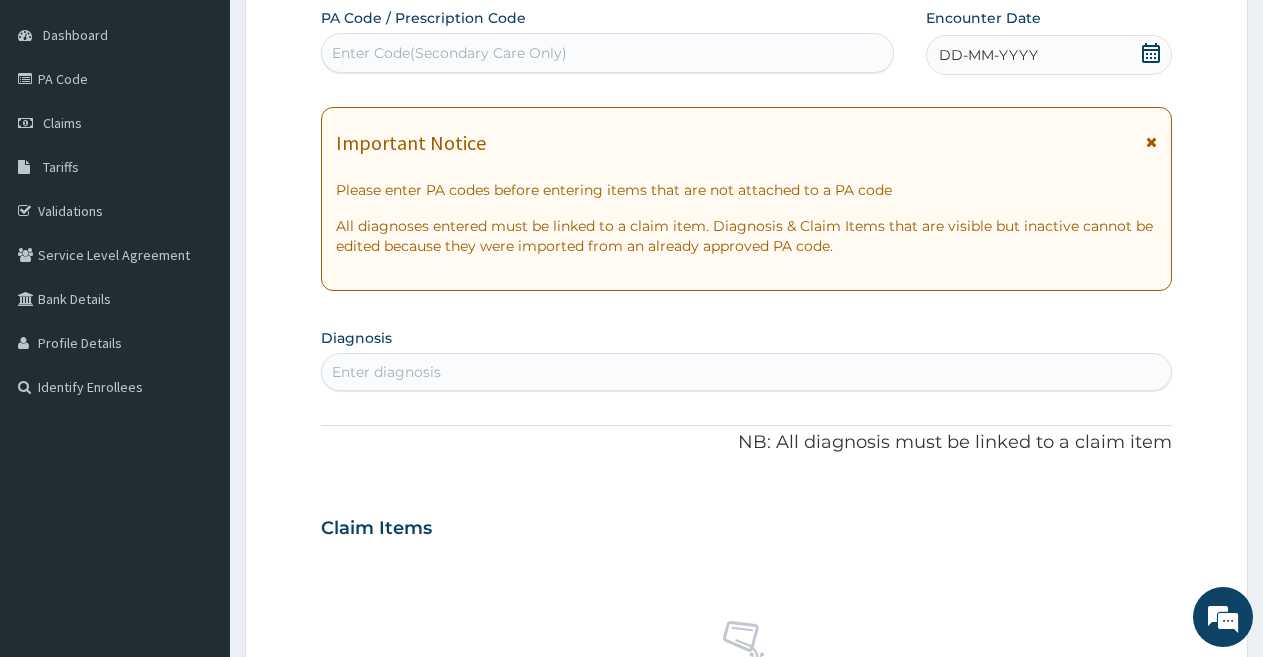 click on "Enter Code(Secondary Care Only)" at bounding box center (607, 53) 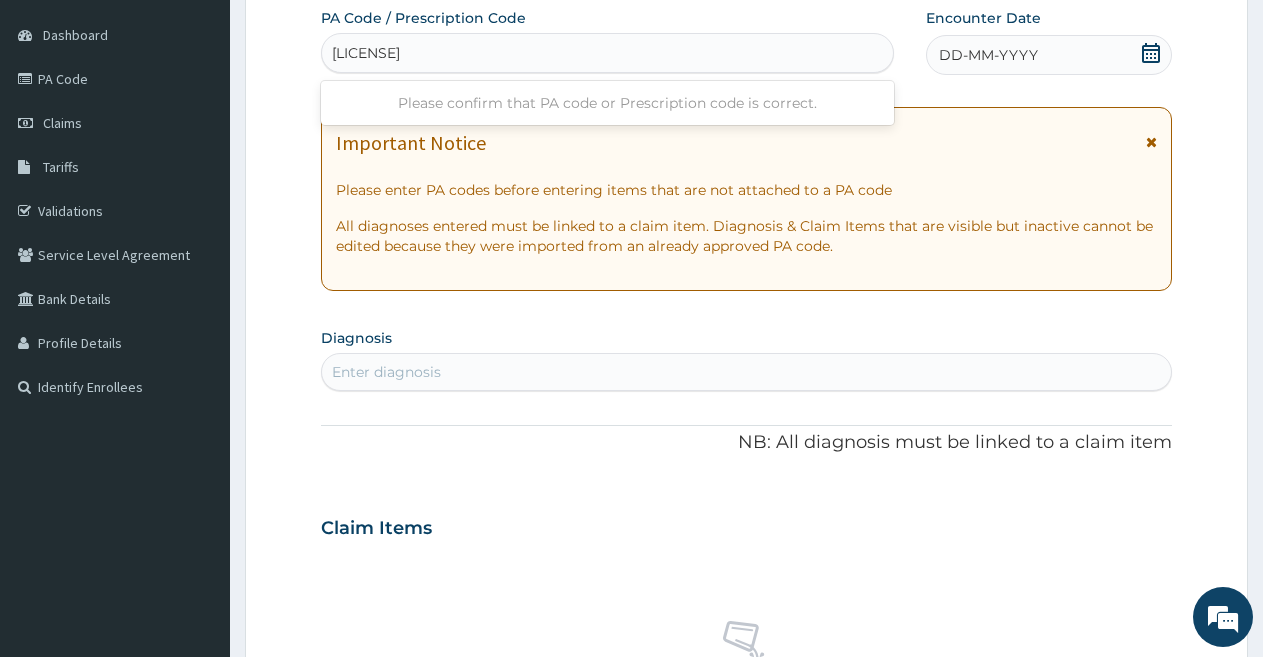 type on "[LICENSE]" 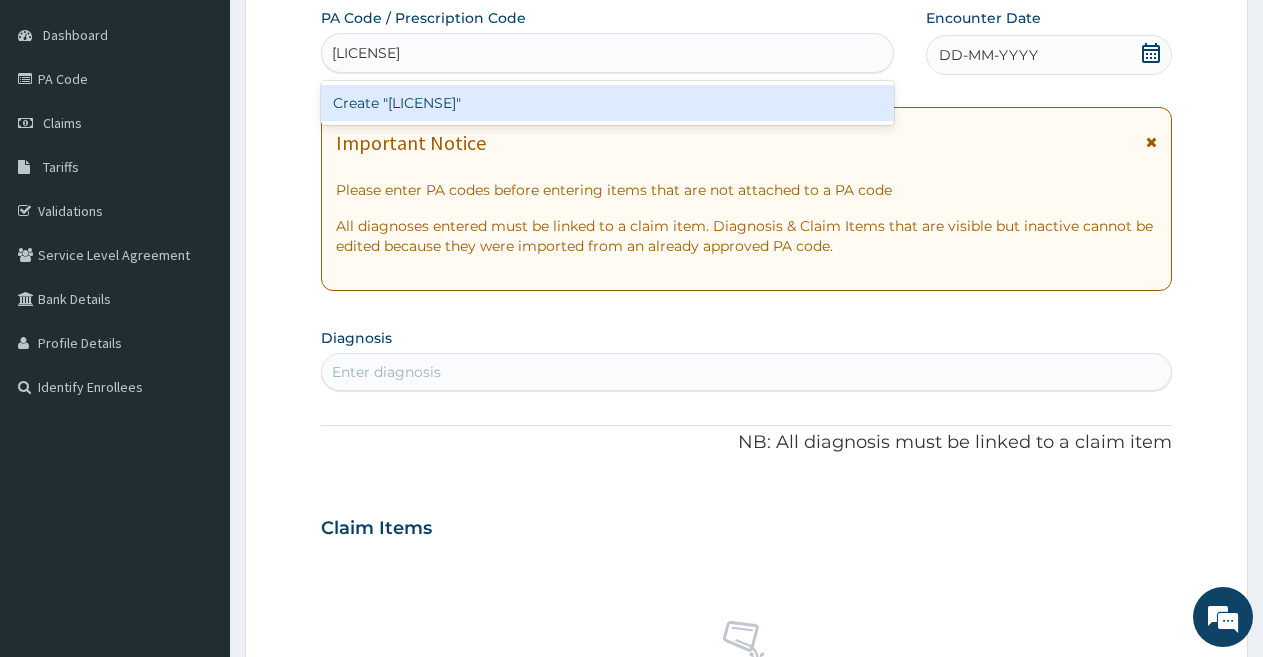 click on "Create "[LICENSE]"" at bounding box center [607, 103] 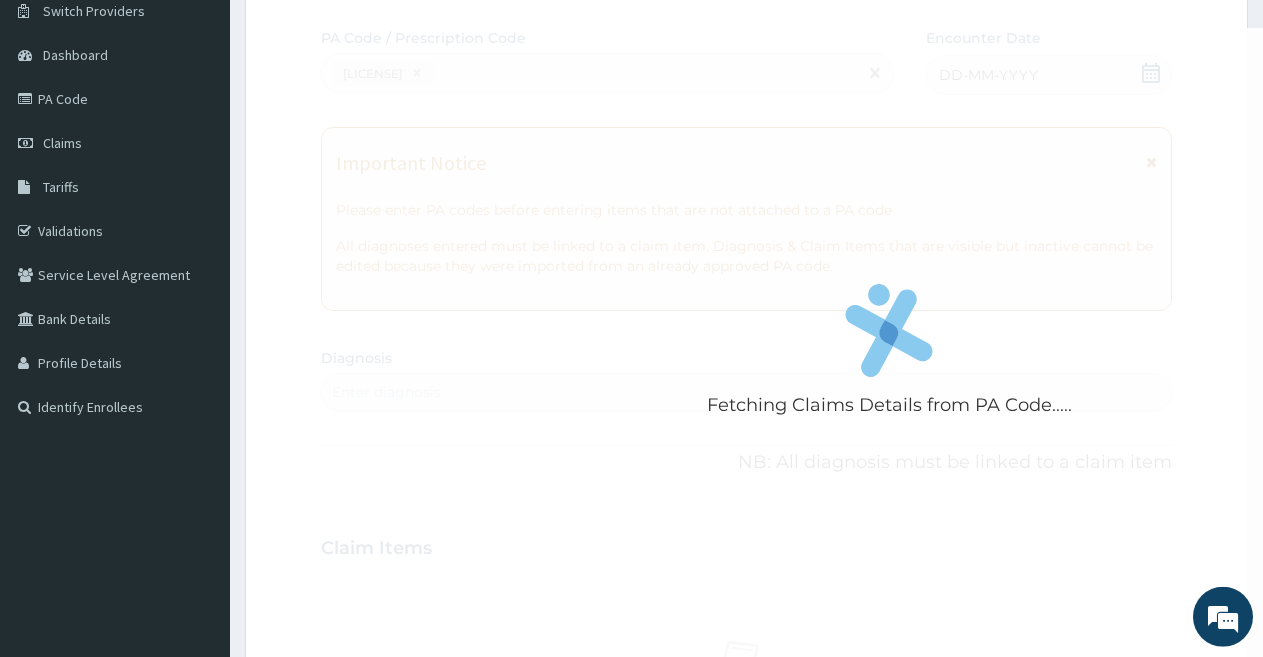 scroll, scrollTop: 0, scrollLeft: 0, axis: both 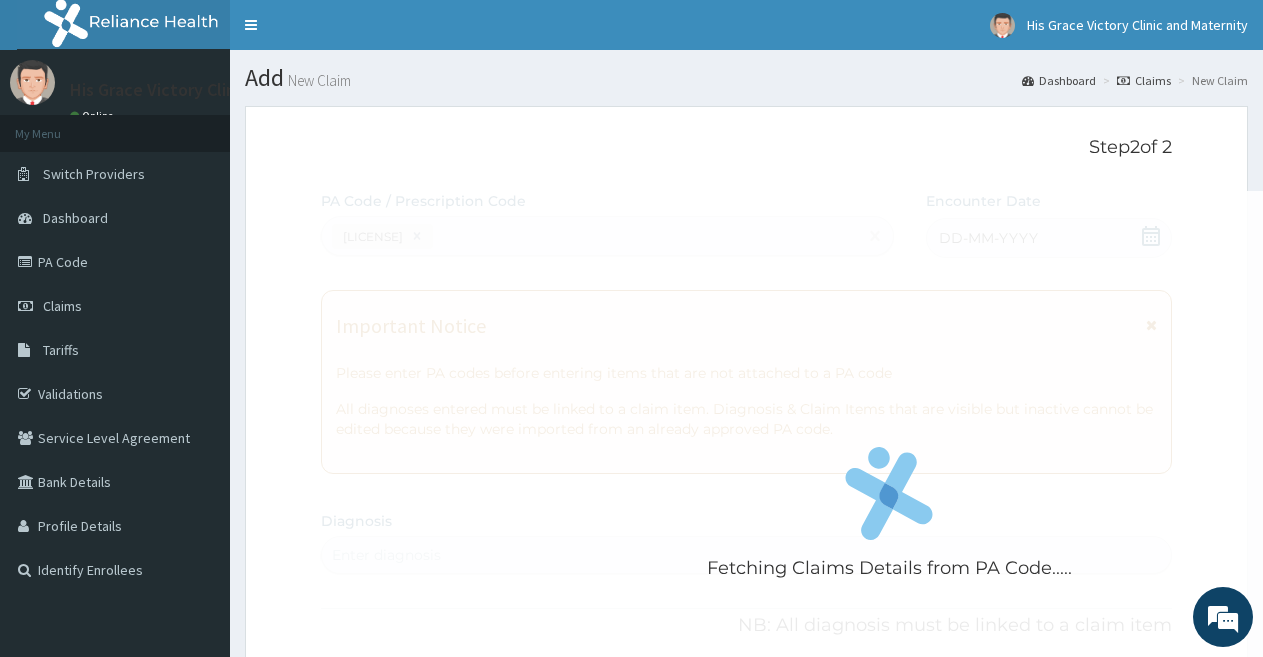 click on "Add
New Claim" at bounding box center (746, 78) 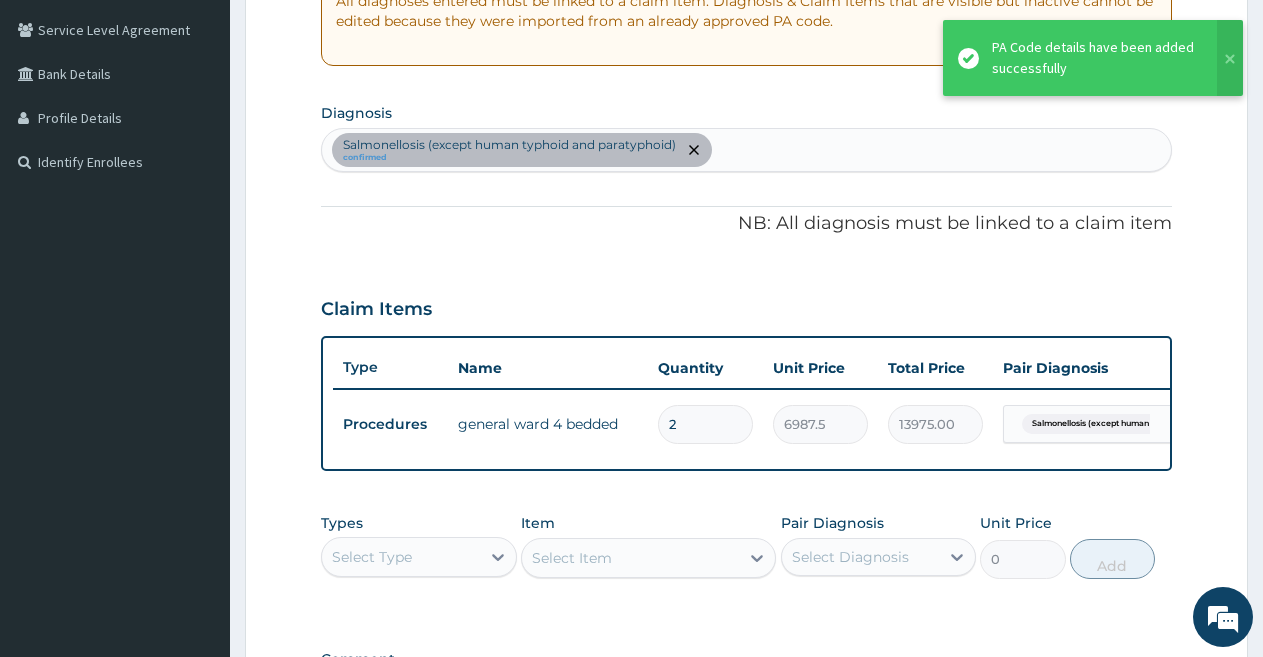 scroll, scrollTop: 707, scrollLeft: 0, axis: vertical 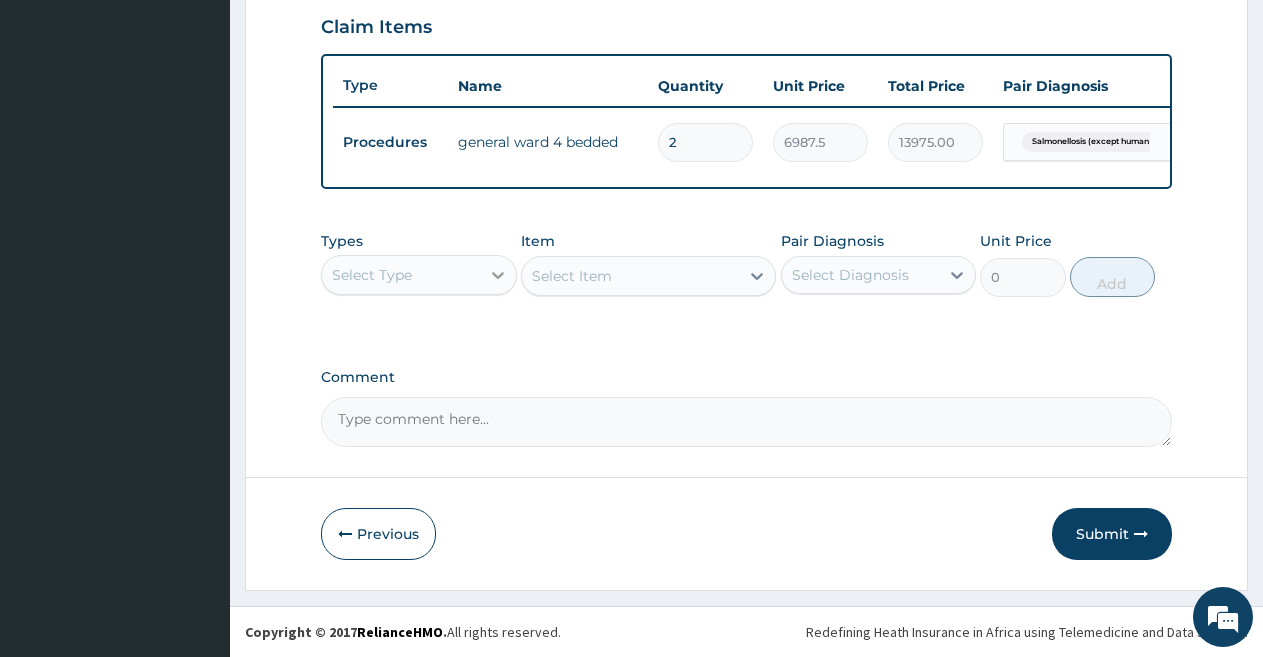 click 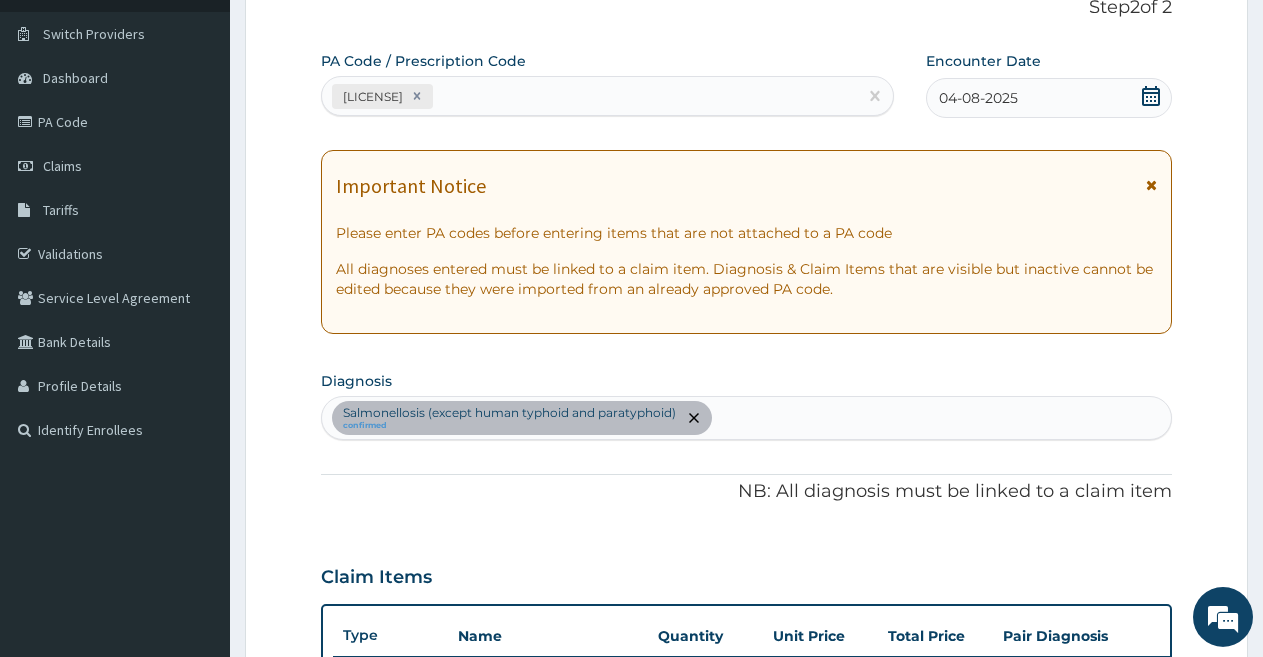 scroll, scrollTop: 0, scrollLeft: 0, axis: both 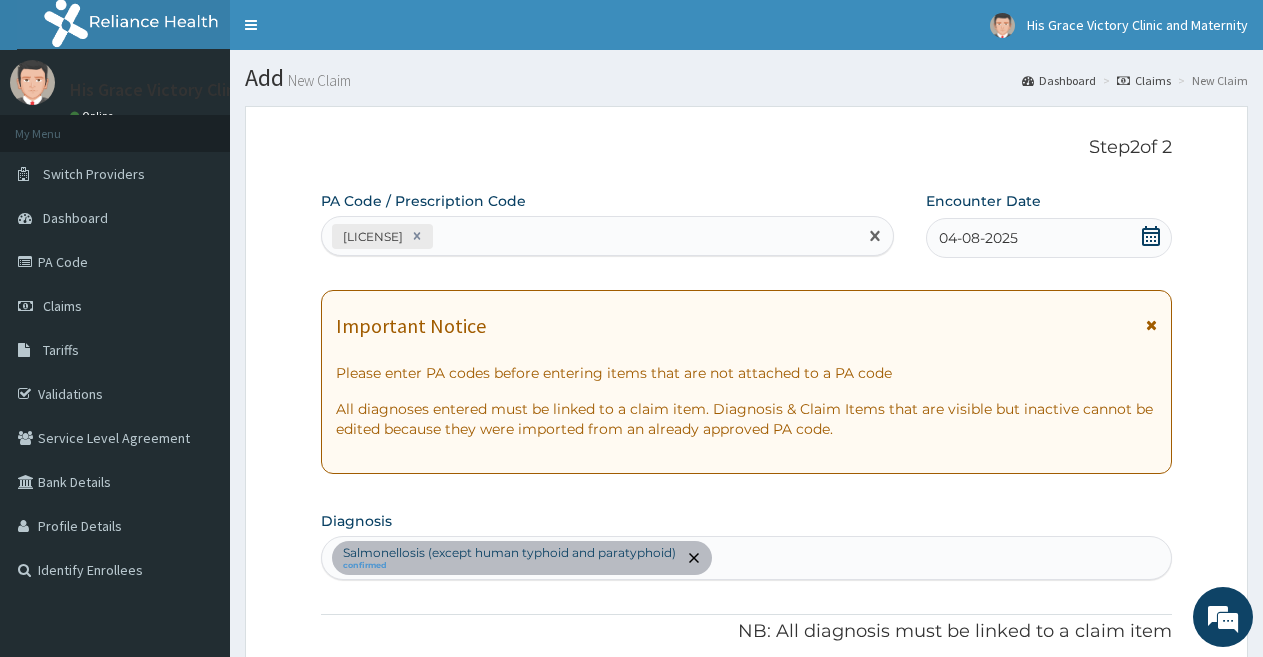 click on "[LICENSE]" at bounding box center [589, 236] 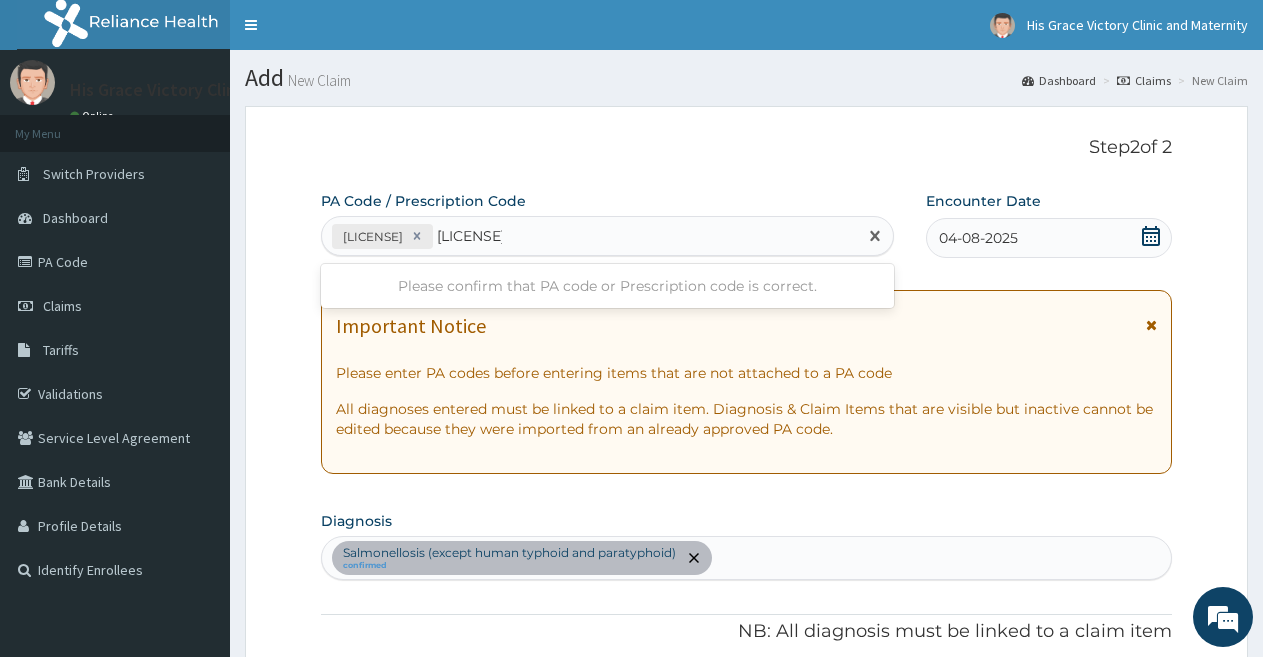 type on "[LICENSE]" 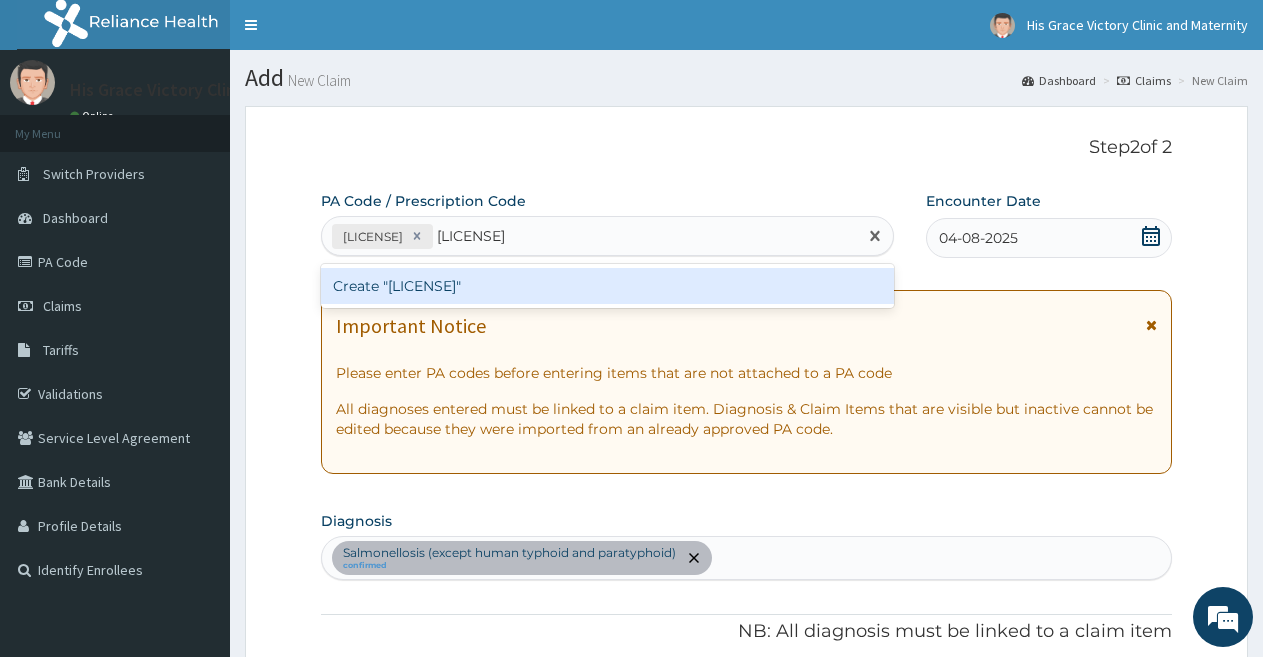 click on "Create "[LICENSE]"" at bounding box center [607, 286] 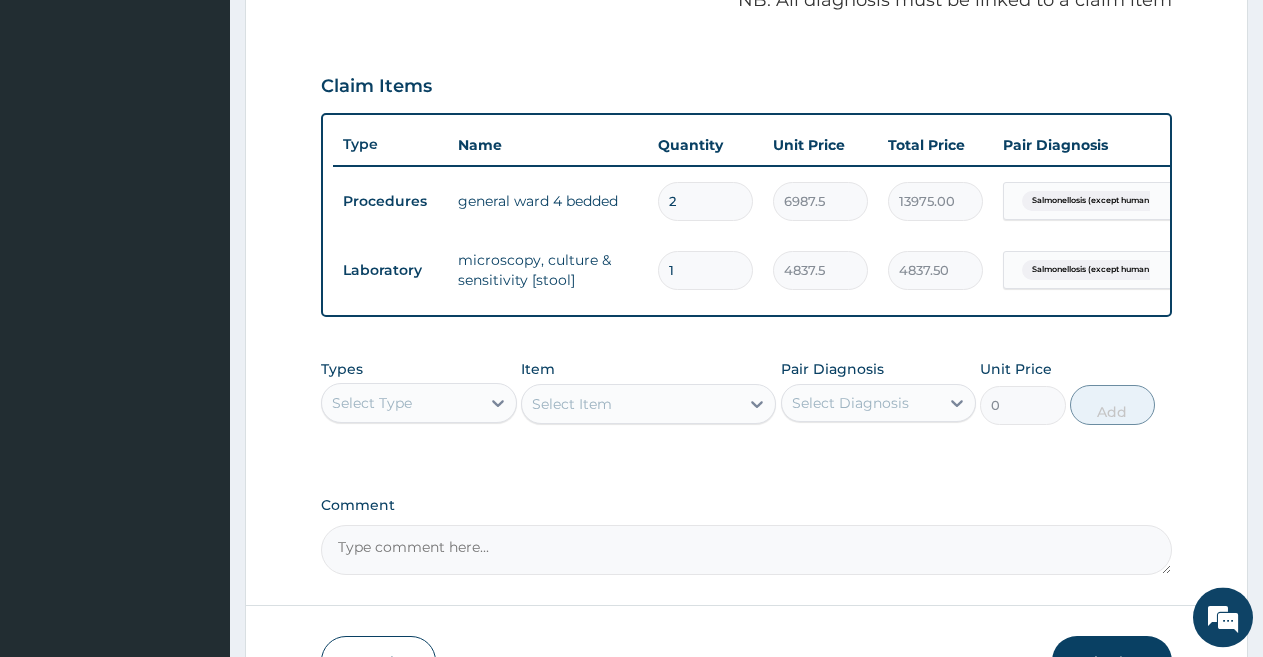 scroll, scrollTop: 468, scrollLeft: 0, axis: vertical 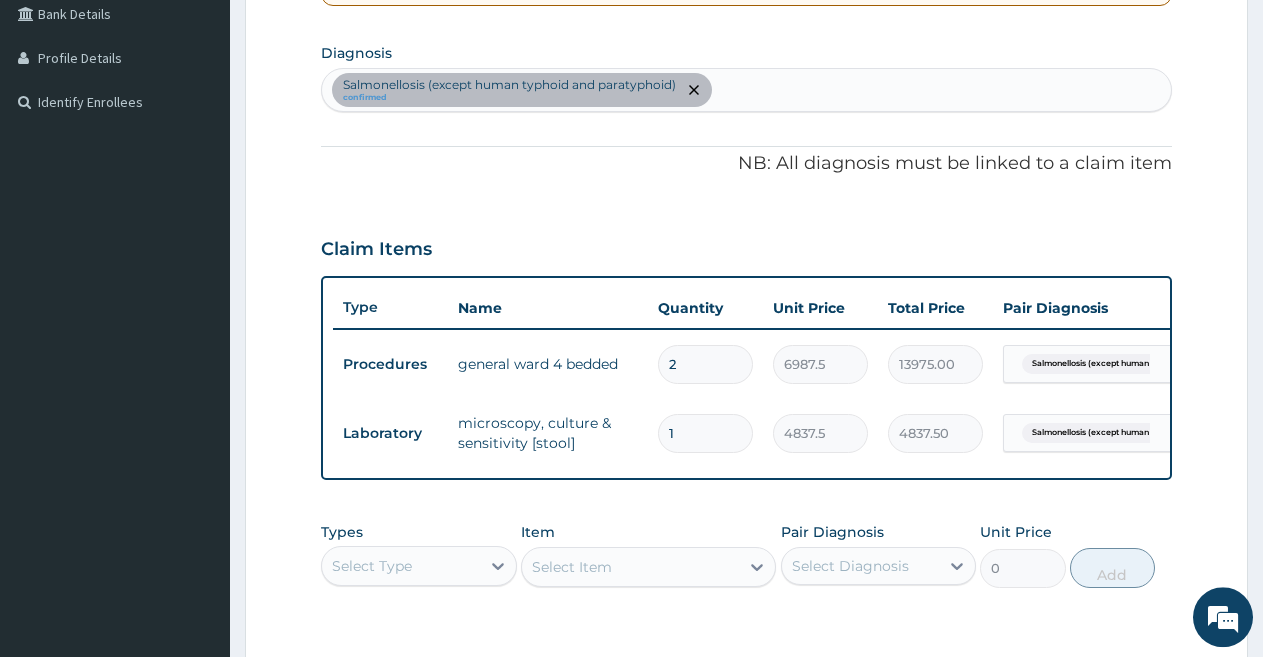 click on "Salmonellosis (except human typhoid and paratyphoid) confirmed" at bounding box center [746, 90] 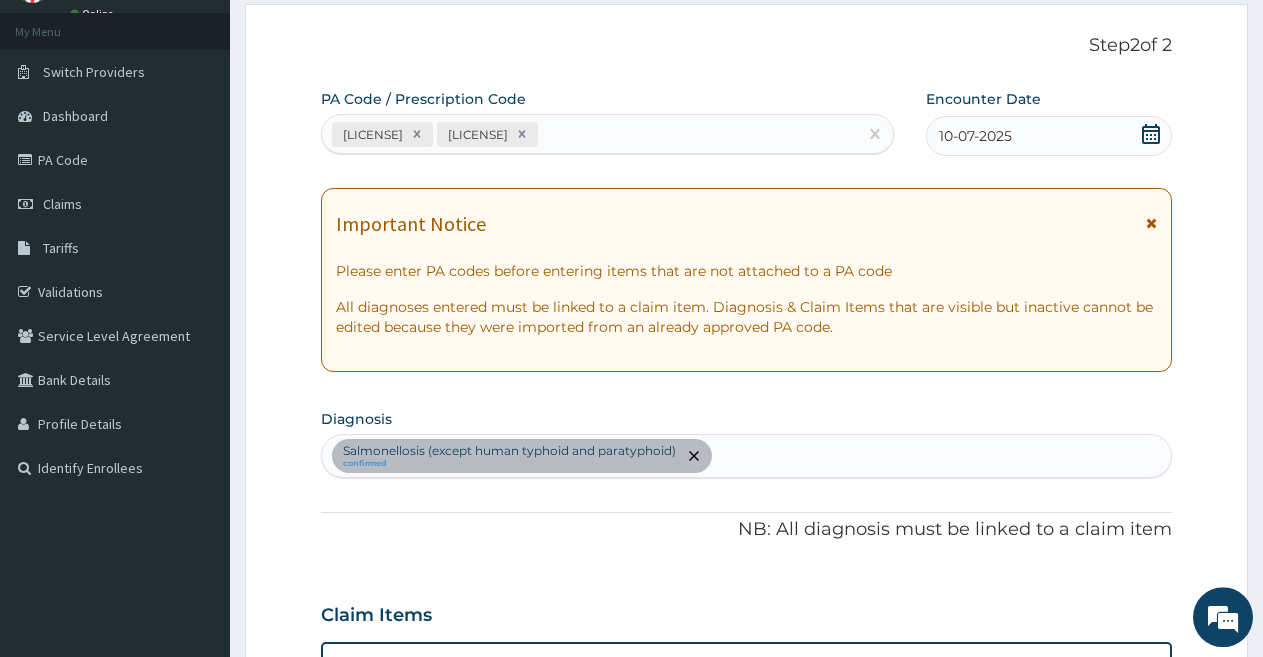 scroll, scrollTop: 0, scrollLeft: 0, axis: both 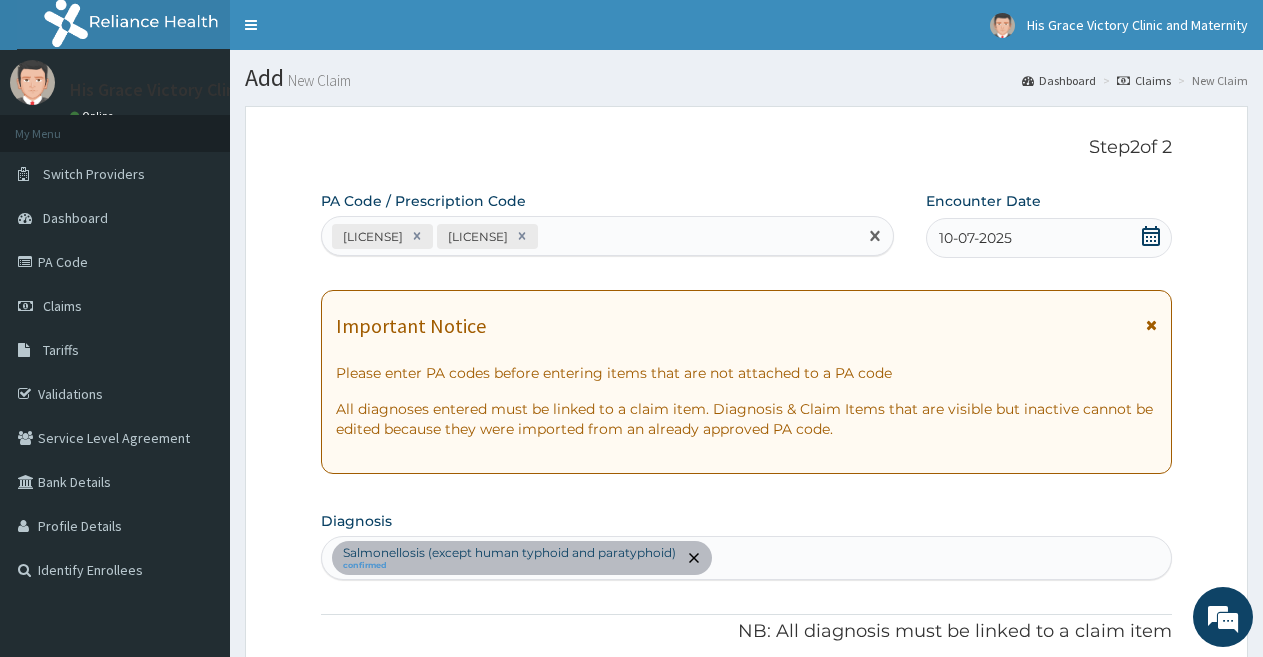 click on "[LICENSE] [LICENSE]" at bounding box center (589, 236) 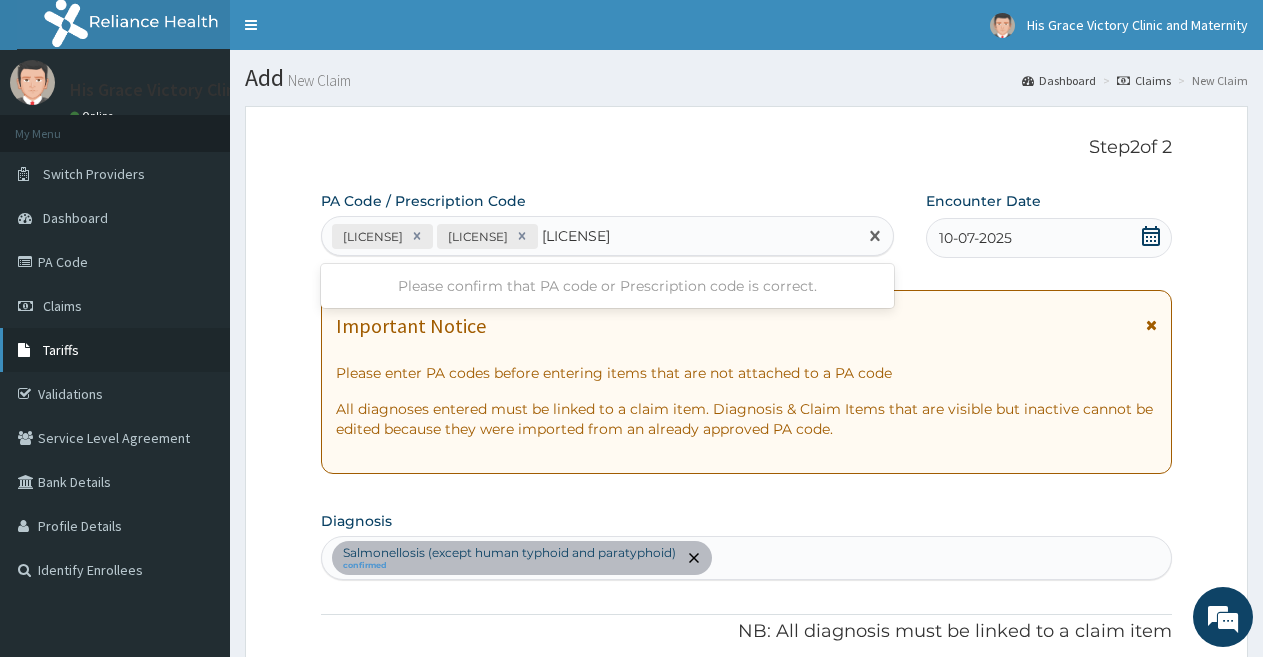 type on "[LICENSE]" 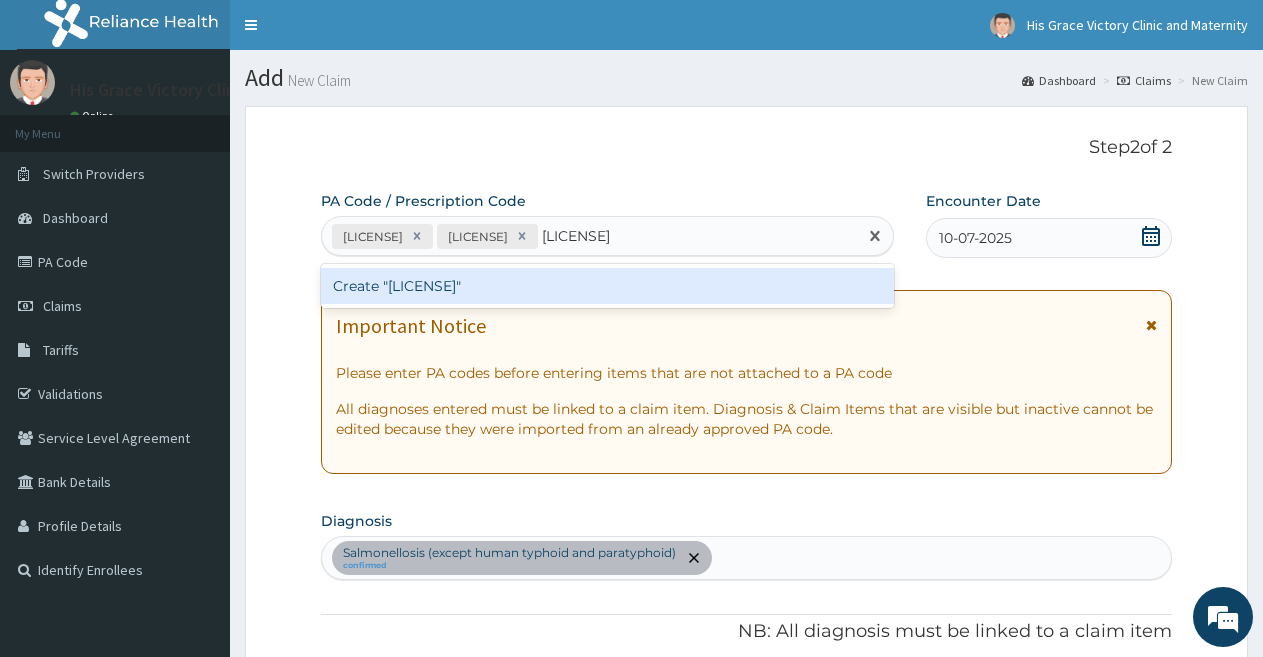 click on "Create "[LICENSE]"" at bounding box center [607, 286] 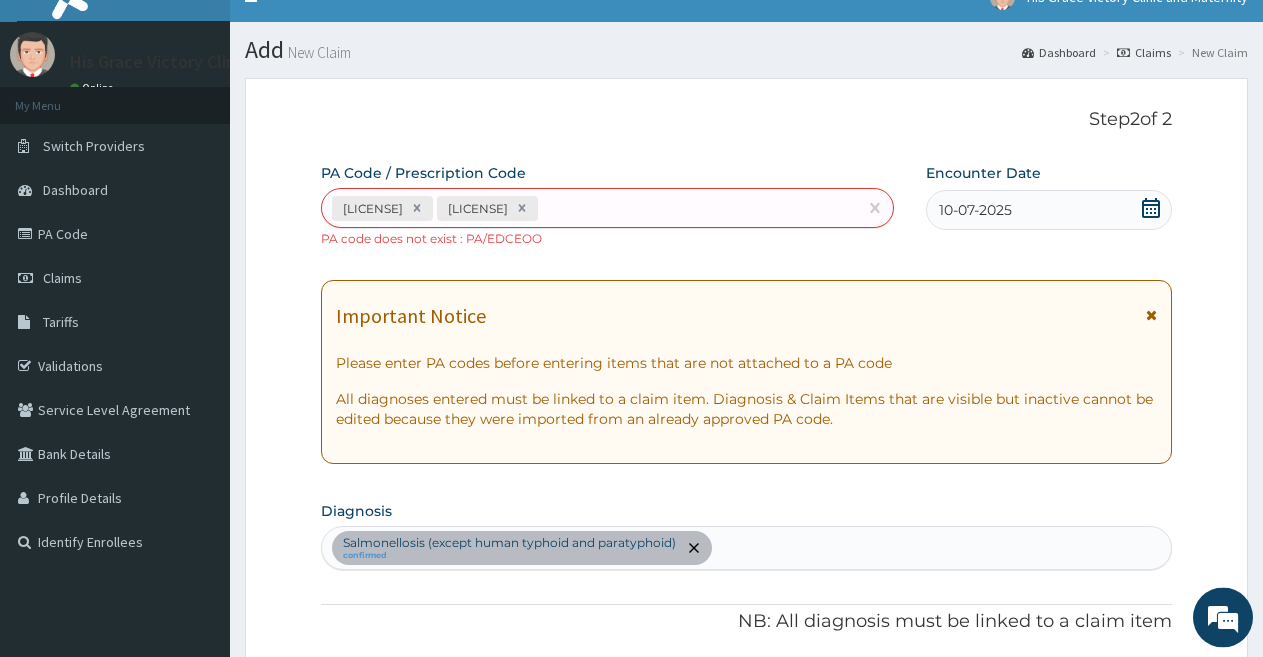 scroll, scrollTop: 0, scrollLeft: 0, axis: both 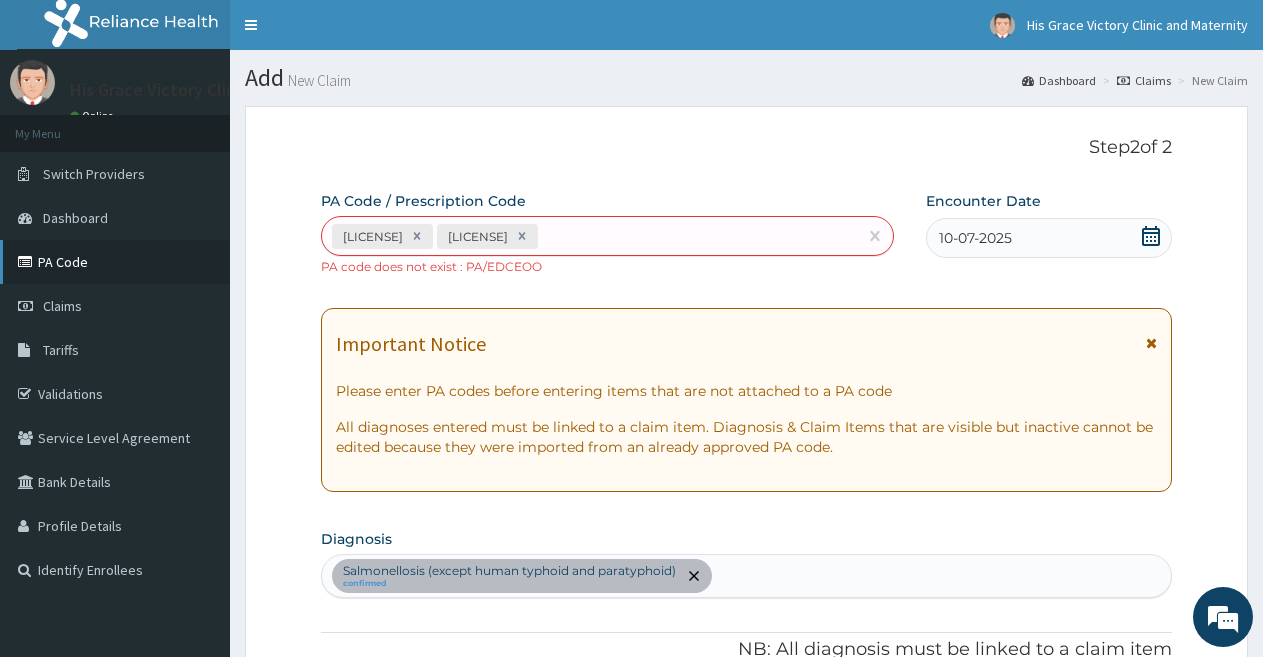 click on "PA Code" at bounding box center (115, 262) 